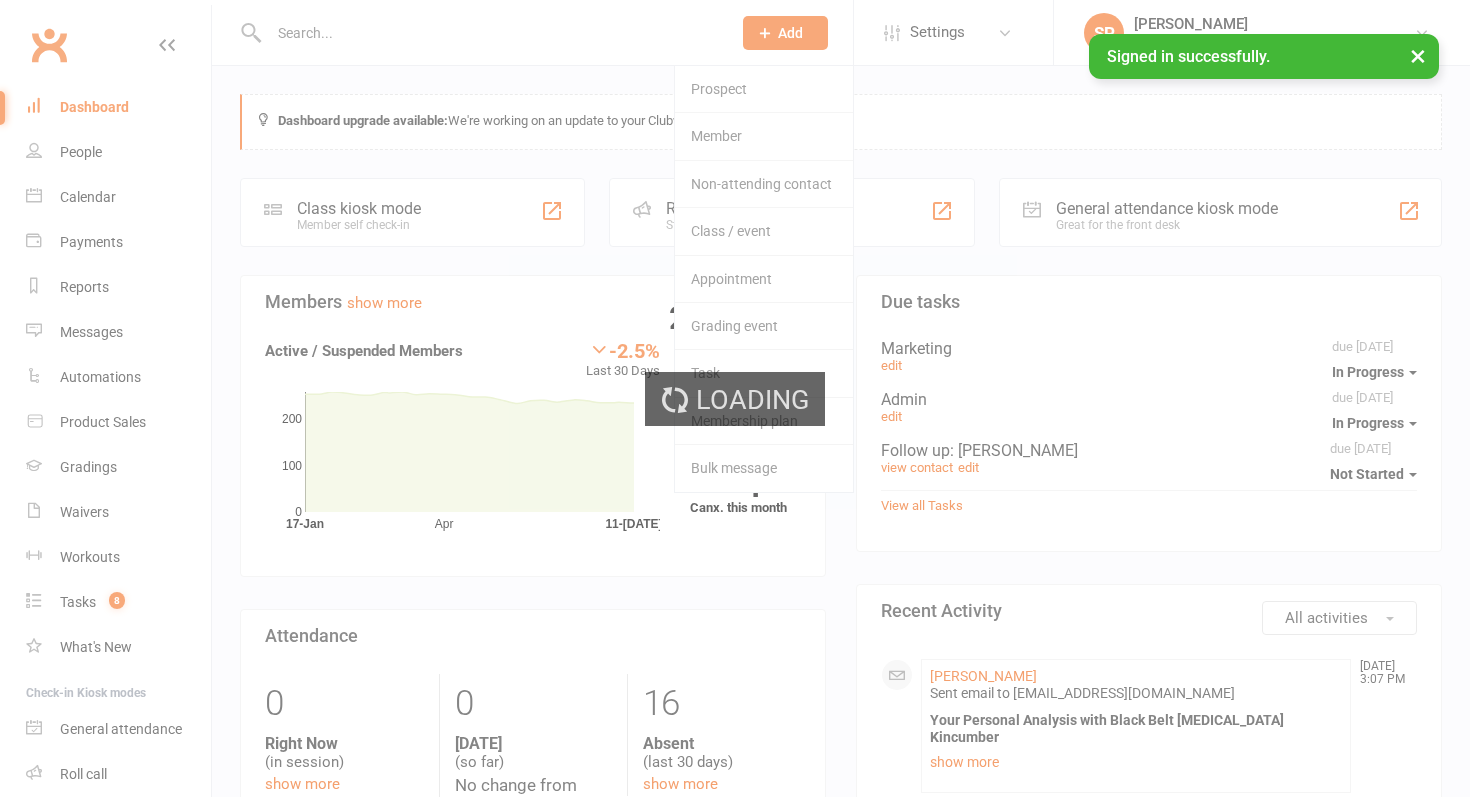 scroll, scrollTop: 0, scrollLeft: 0, axis: both 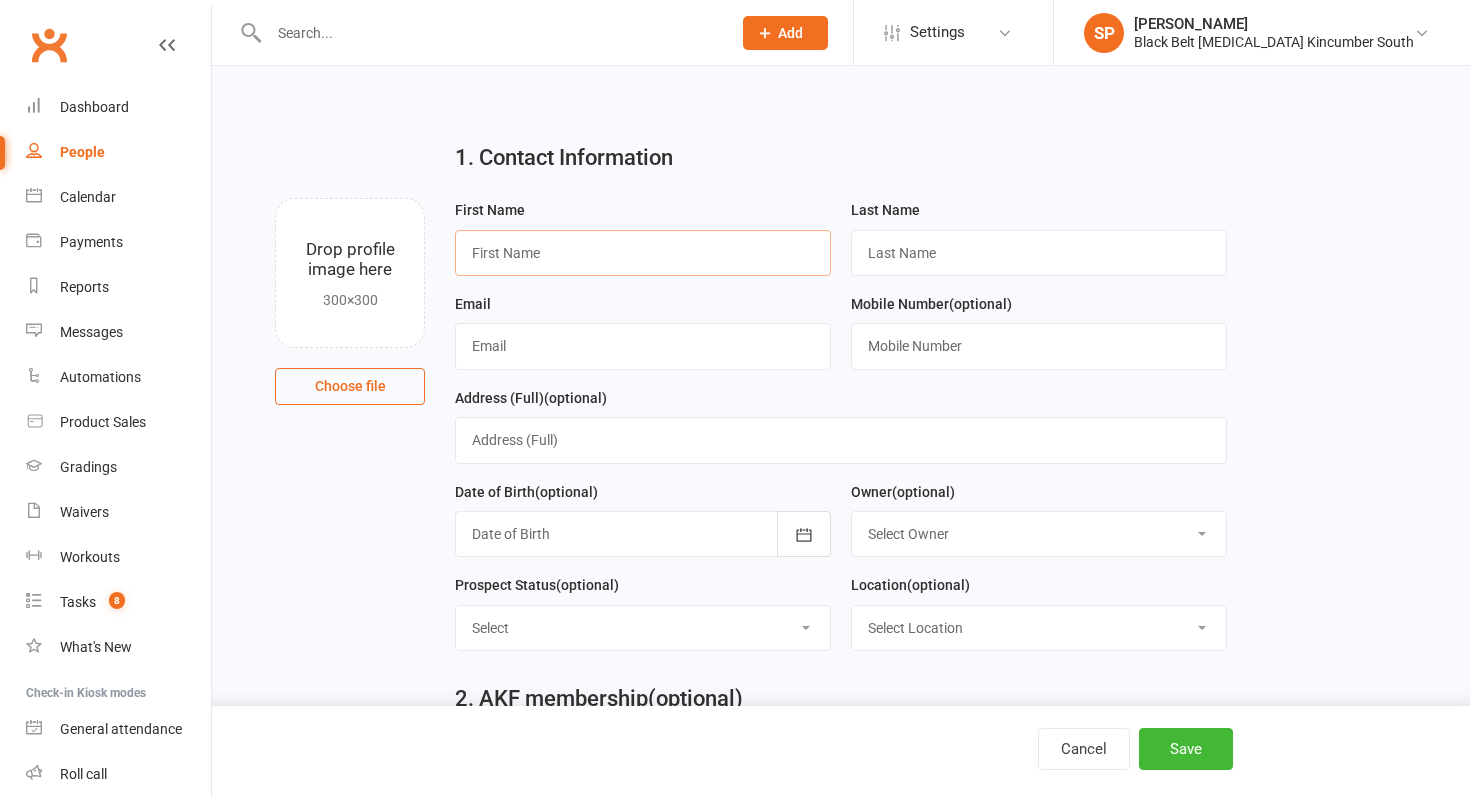 click at bounding box center (643, 253) 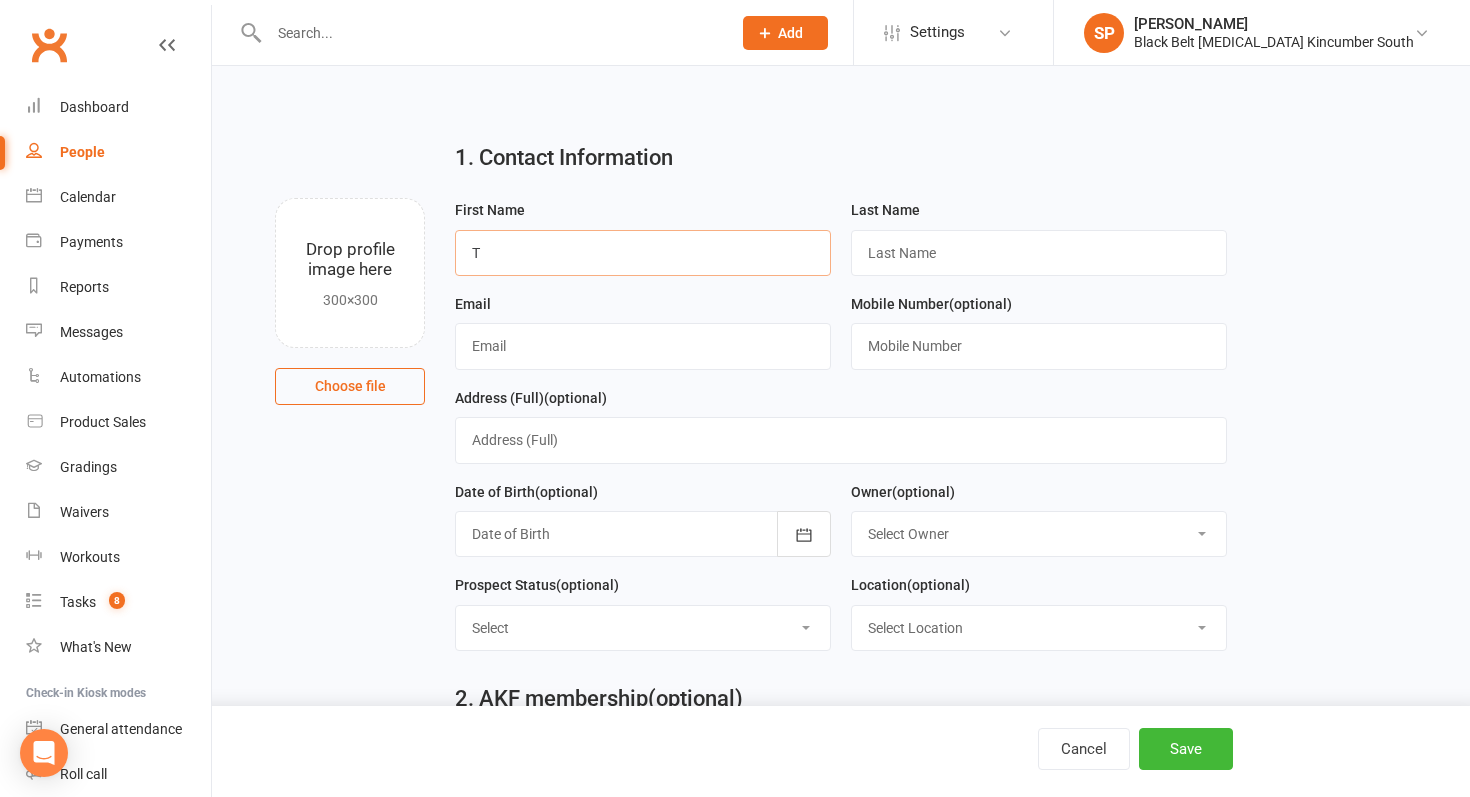 click on "T" at bounding box center [643, 253] 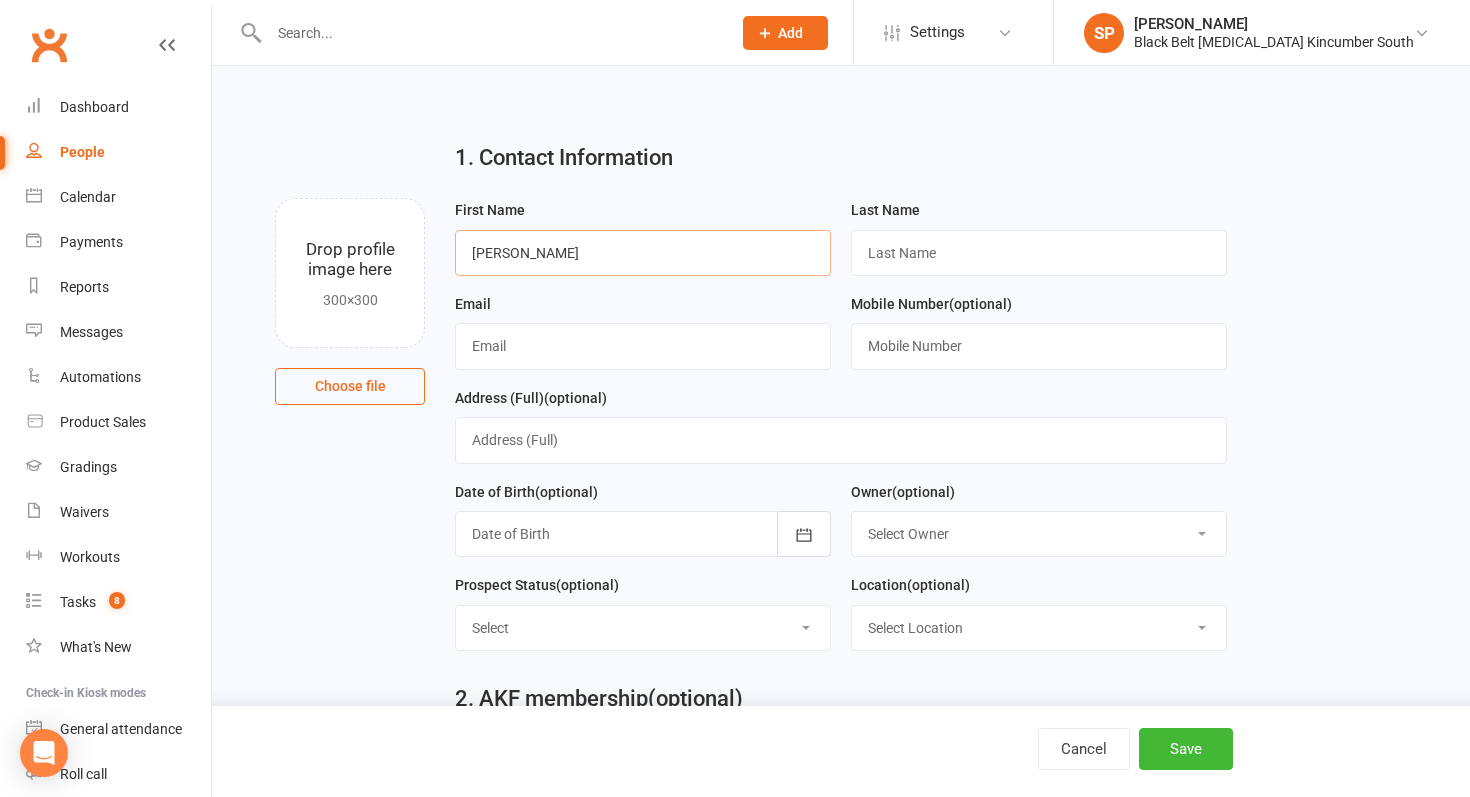 type on "[PERSON_NAME]" 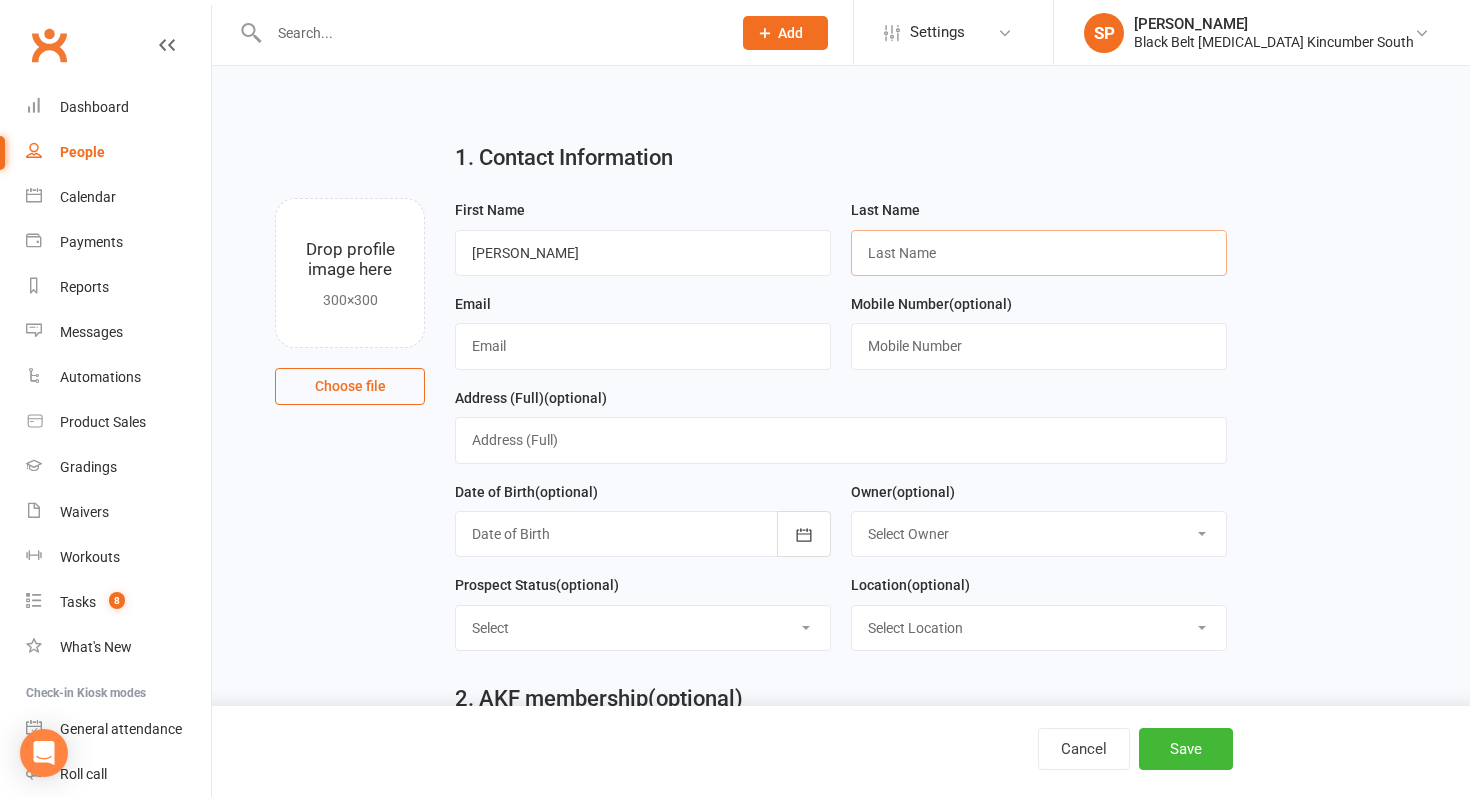 click at bounding box center [1039, 253] 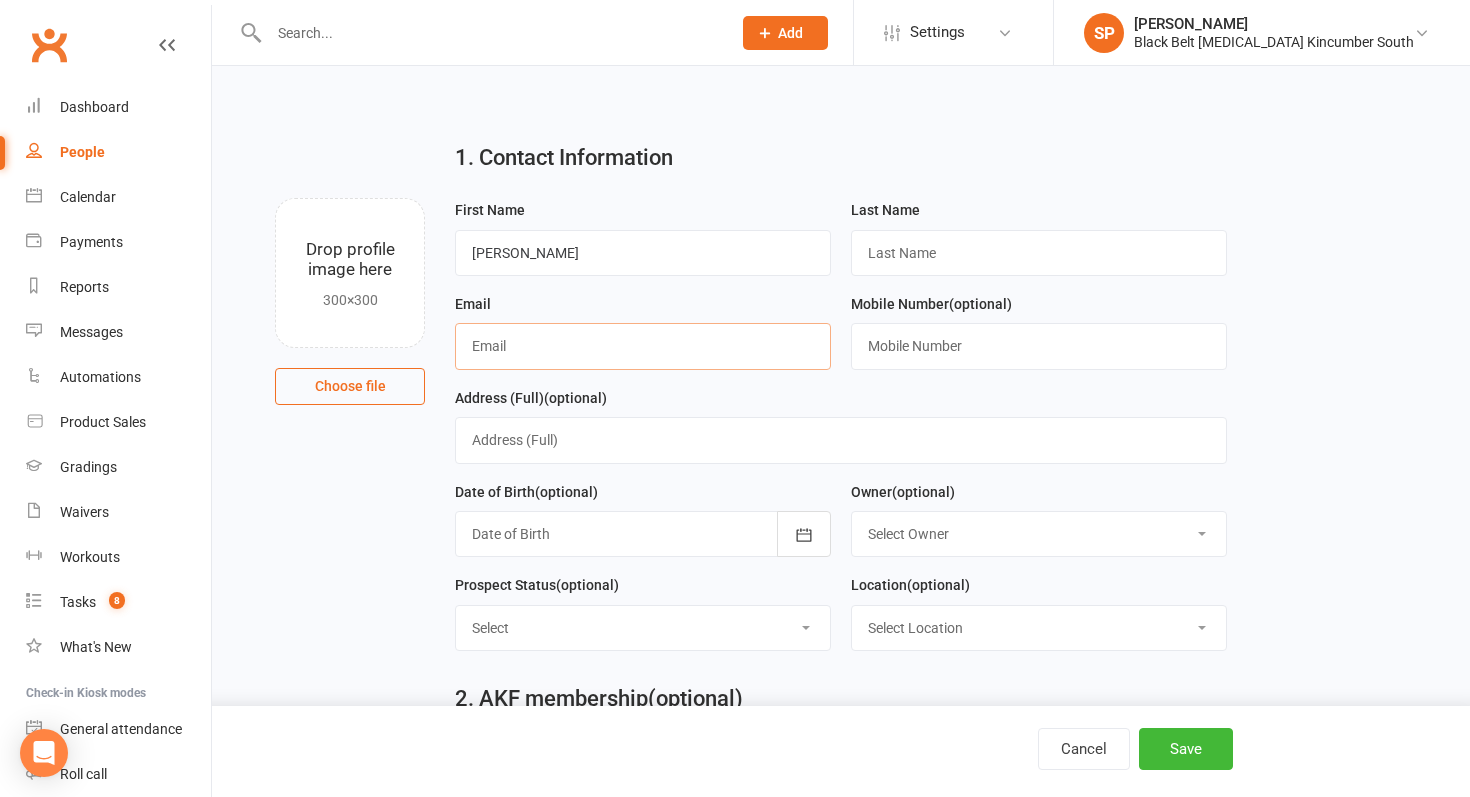 click at bounding box center [643, 346] 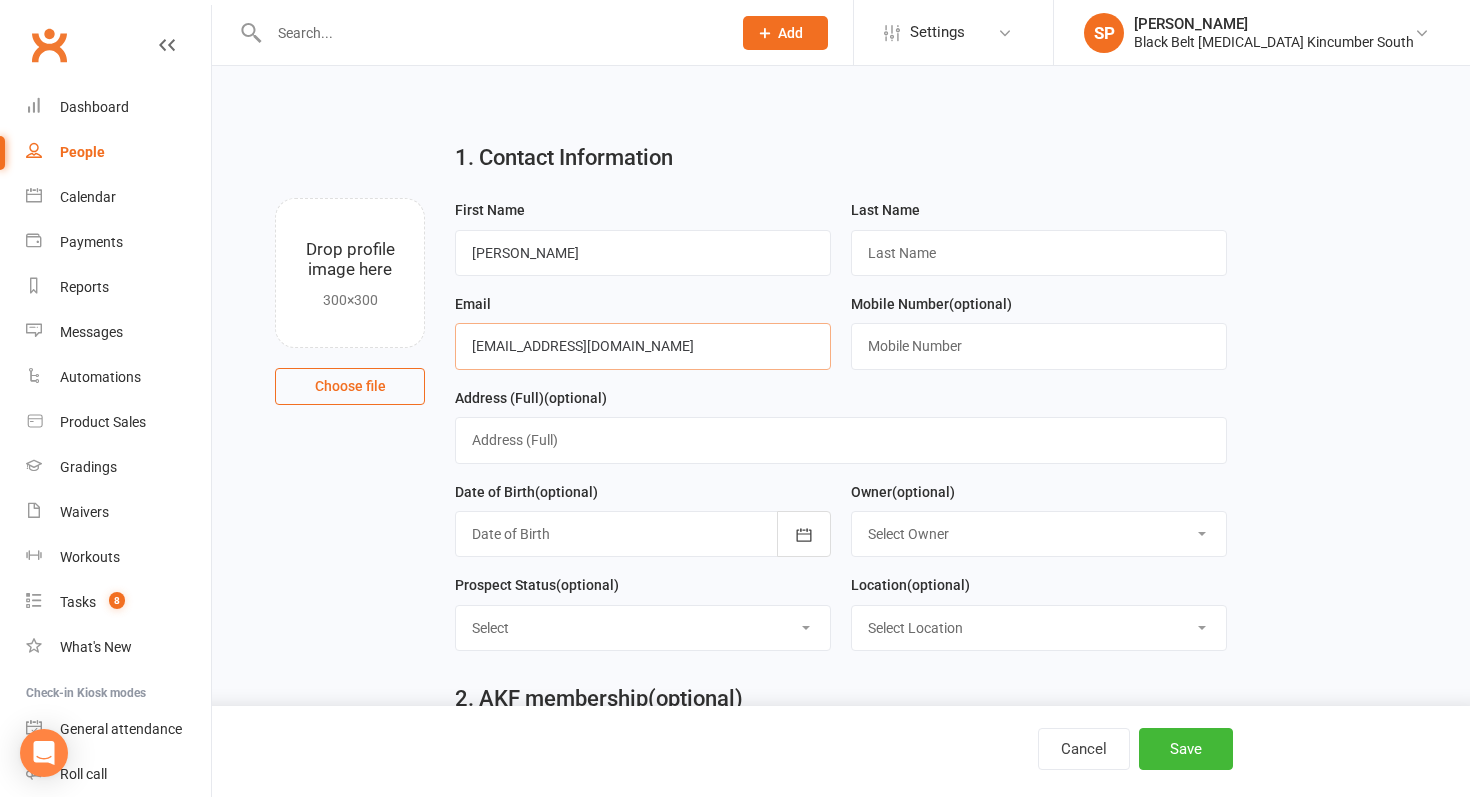 type on "[EMAIL_ADDRESS][DOMAIN_NAME]" 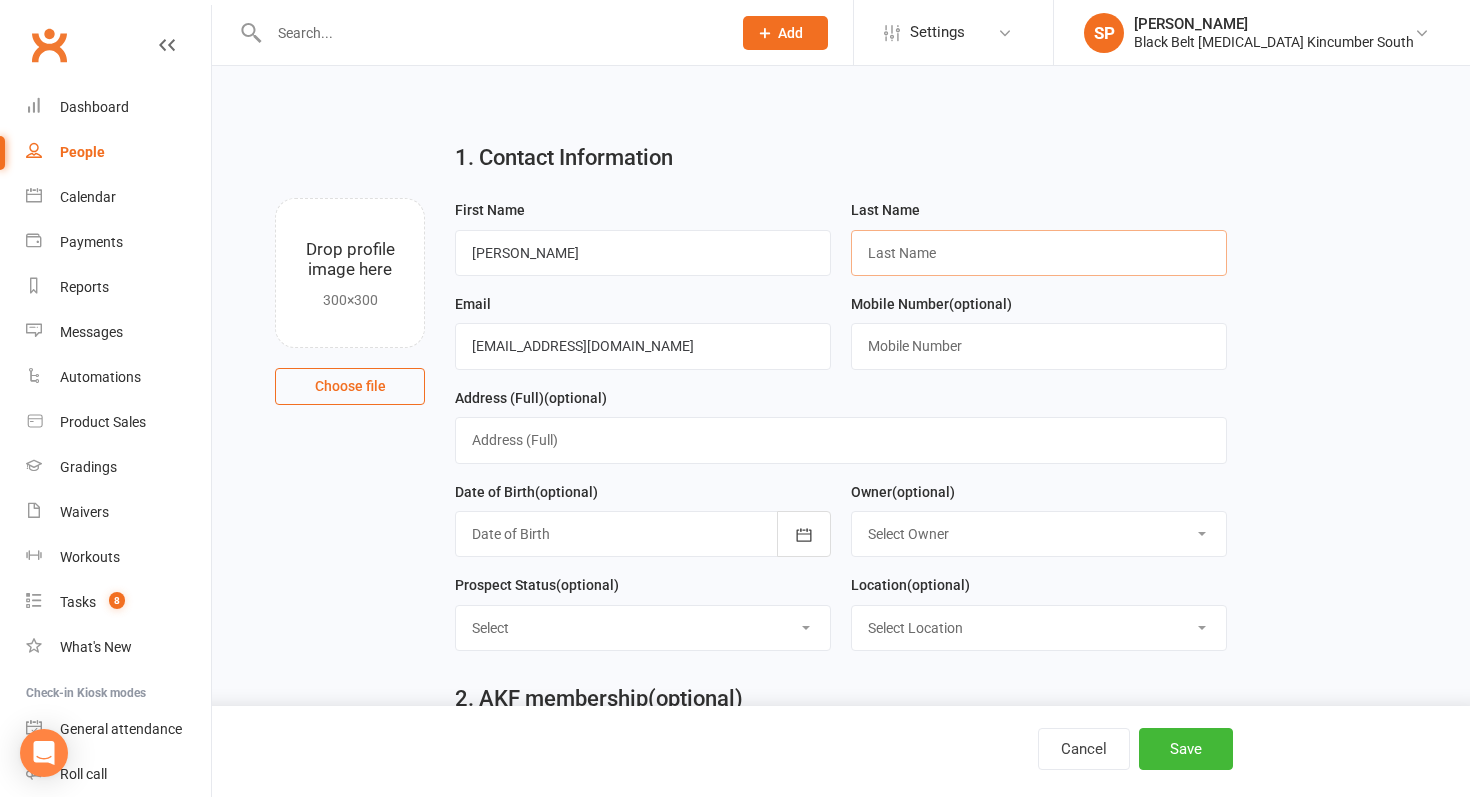 click at bounding box center [1039, 253] 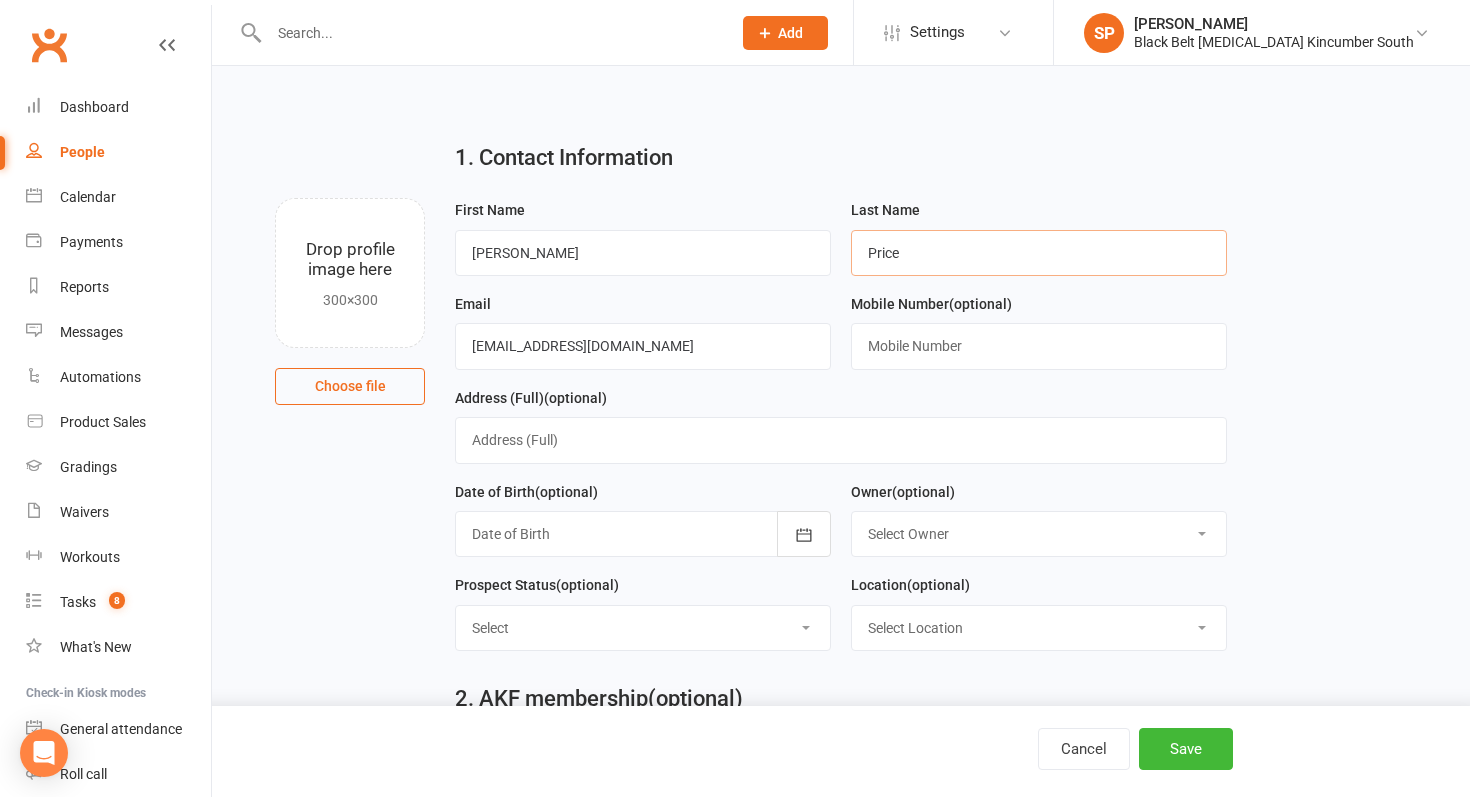 type on "Price" 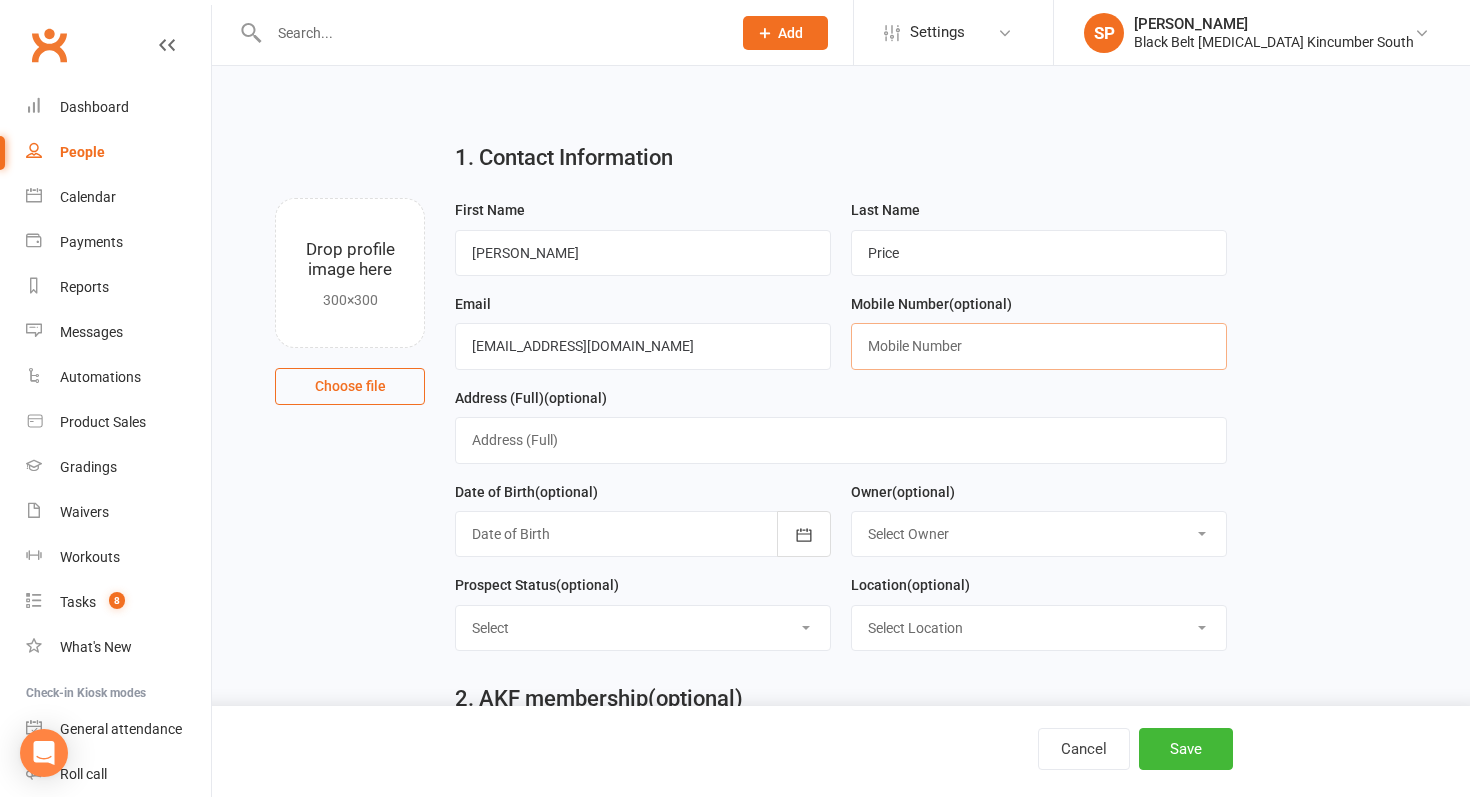 click at bounding box center (1039, 346) 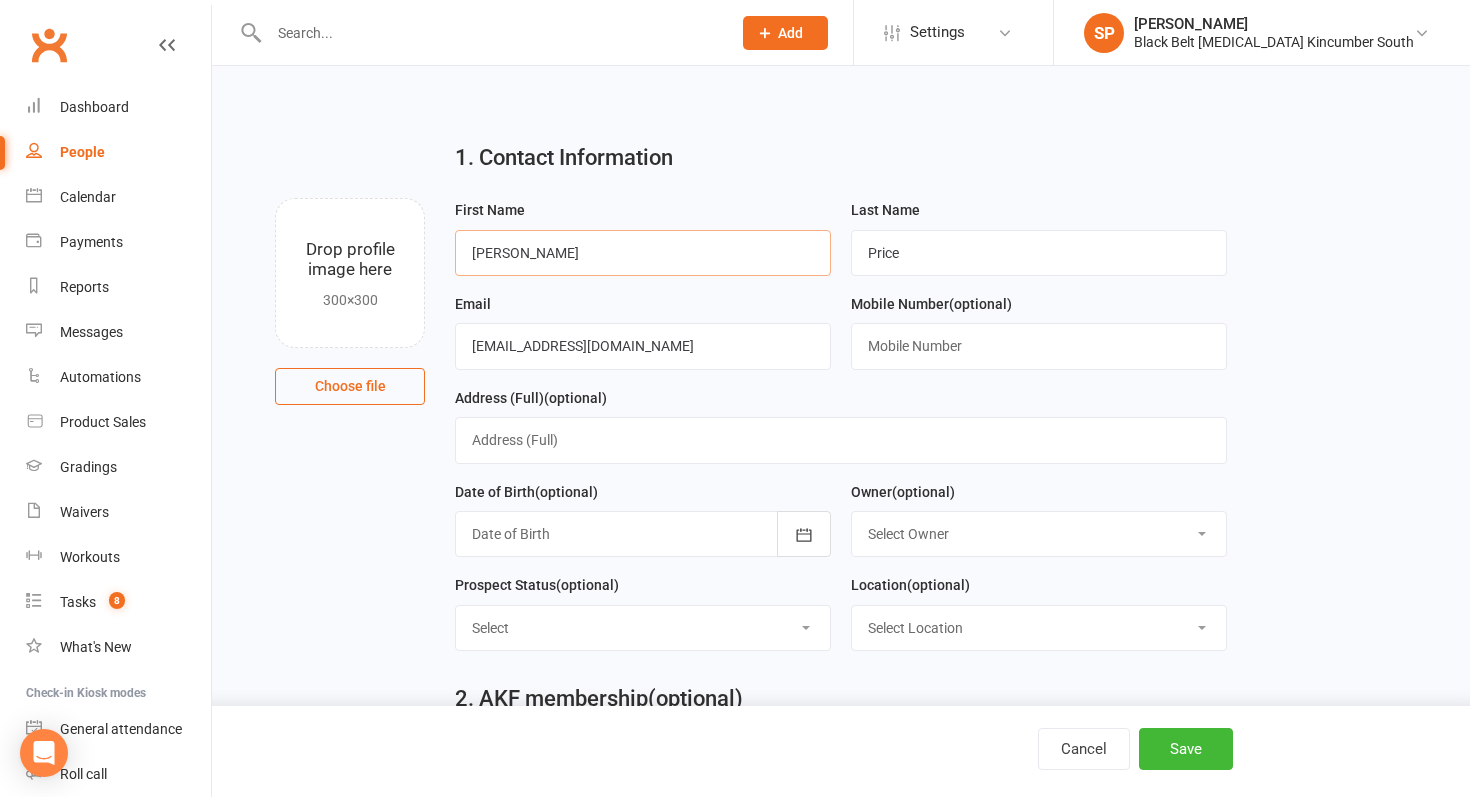 click on "[PERSON_NAME]" at bounding box center [643, 253] 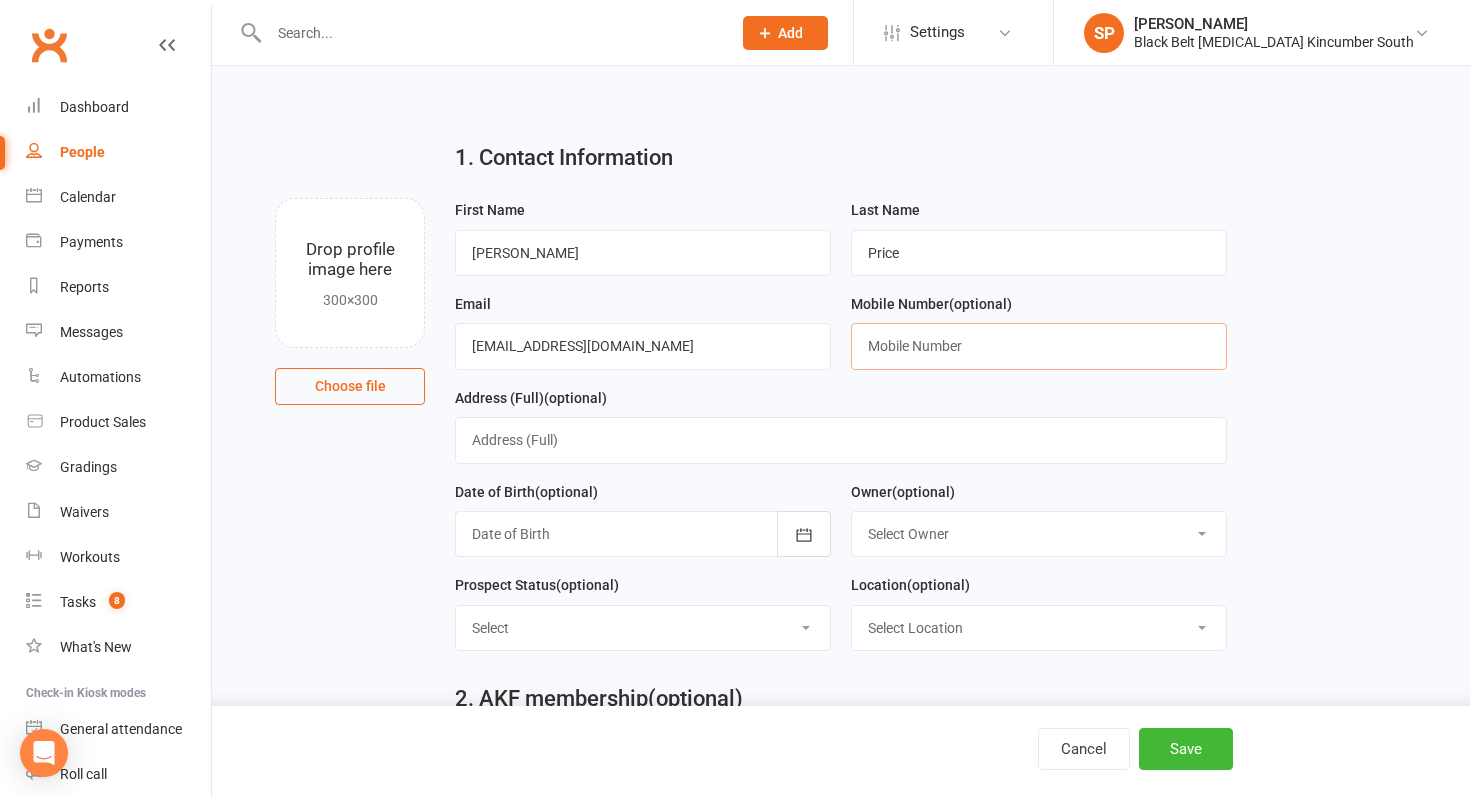 click at bounding box center (1039, 346) 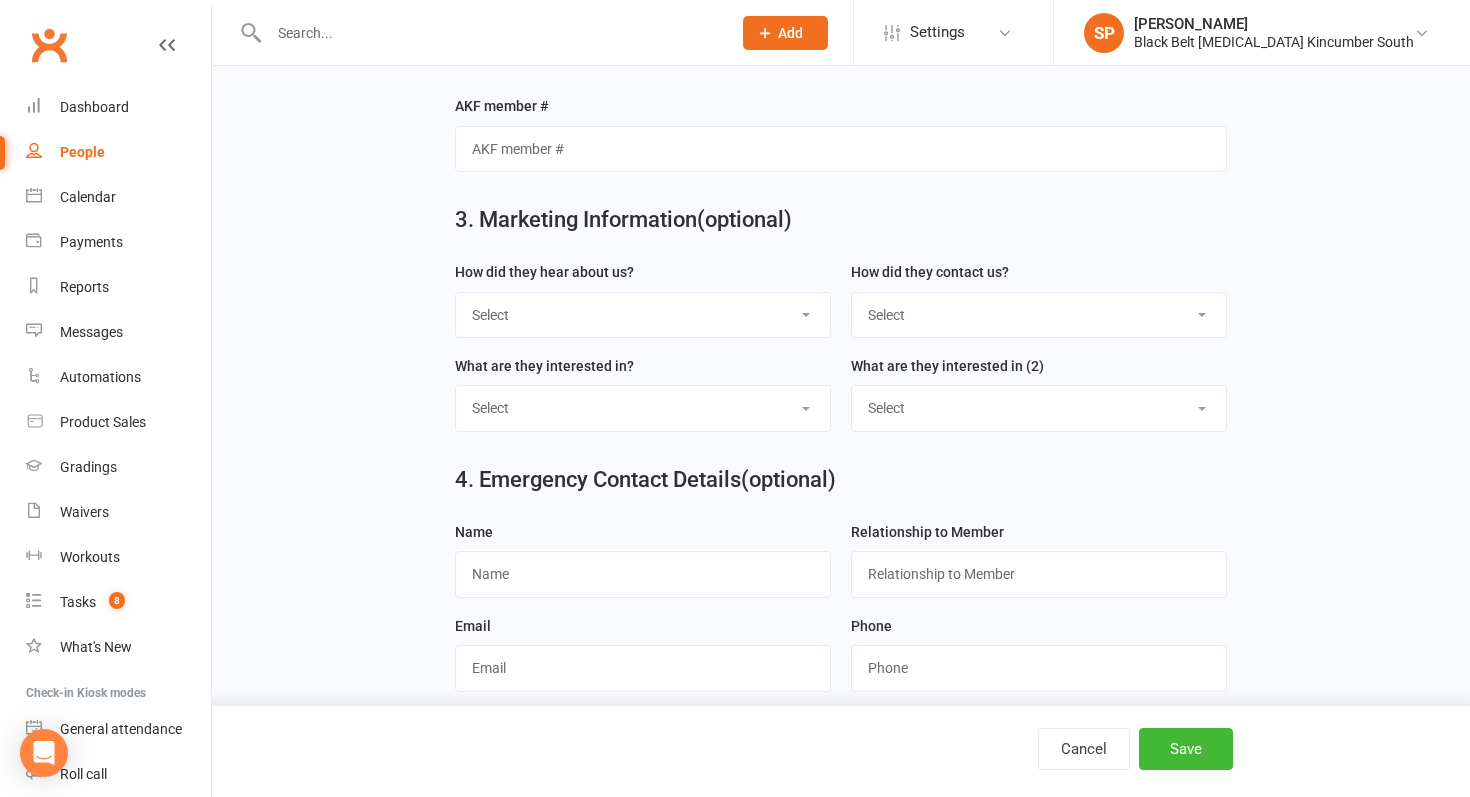 scroll, scrollTop: 723, scrollLeft: 0, axis: vertical 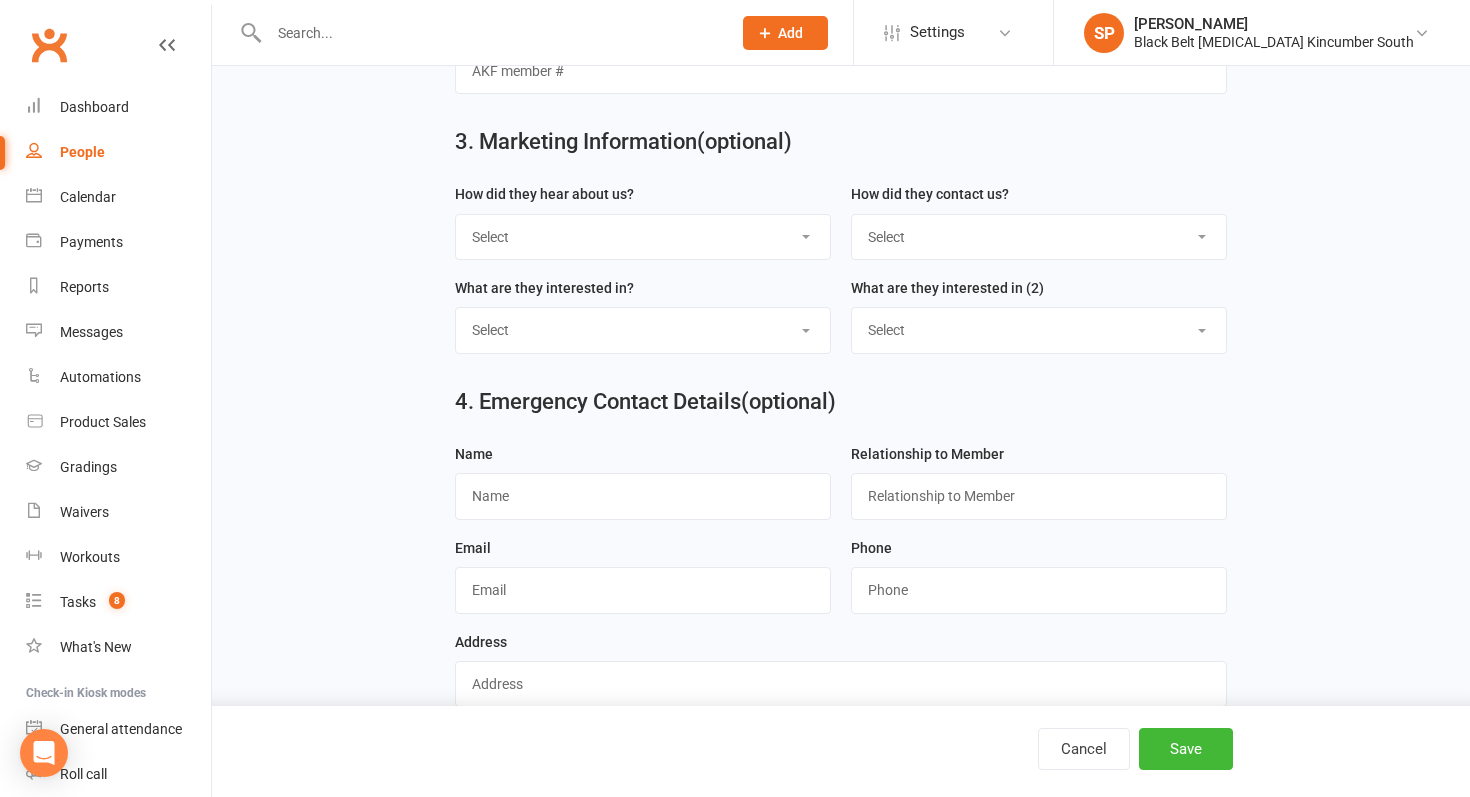 type on "0412381112" 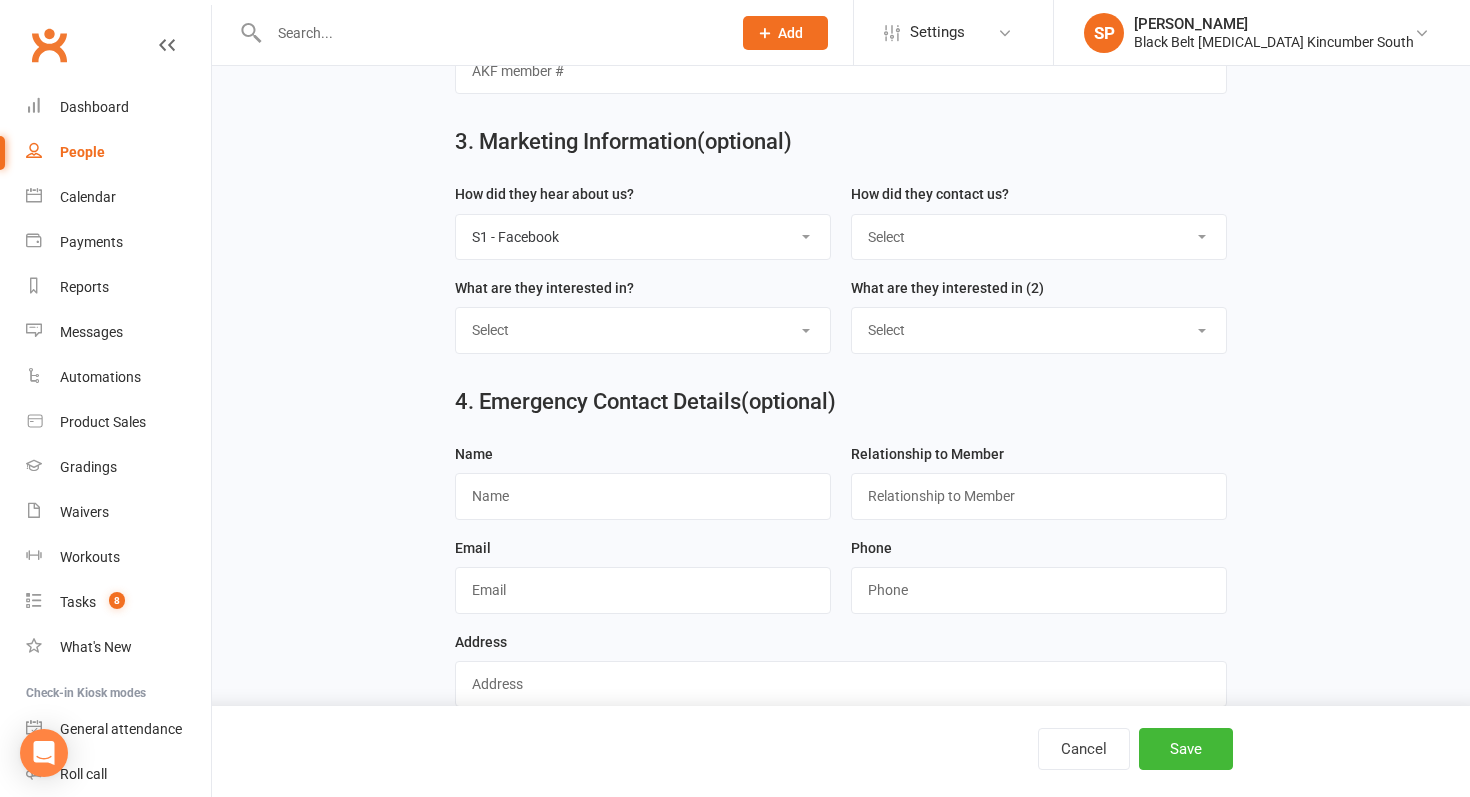 click on "Select Phone Internet Walk in School initiated" at bounding box center [1039, 237] 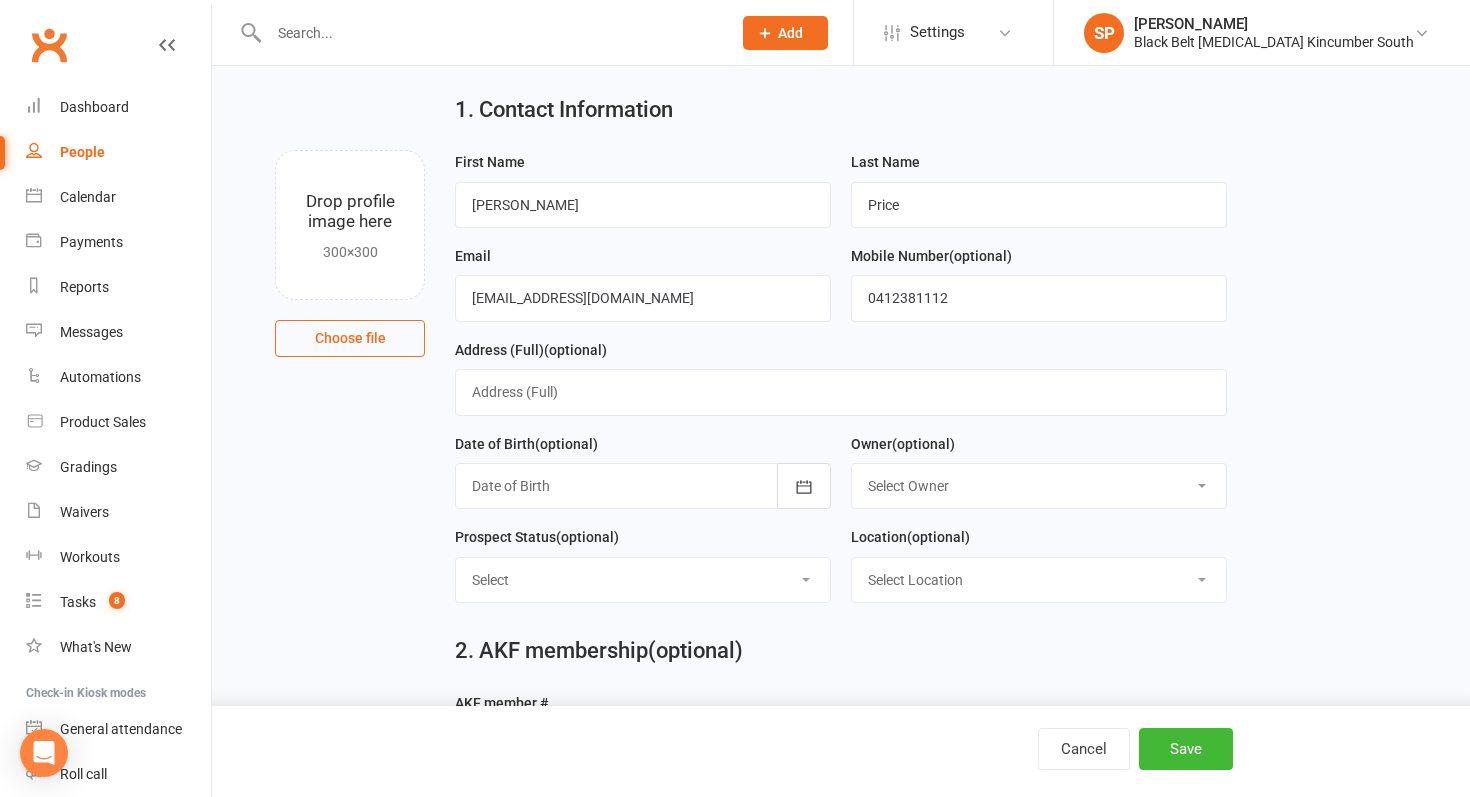 scroll, scrollTop: 0, scrollLeft: 0, axis: both 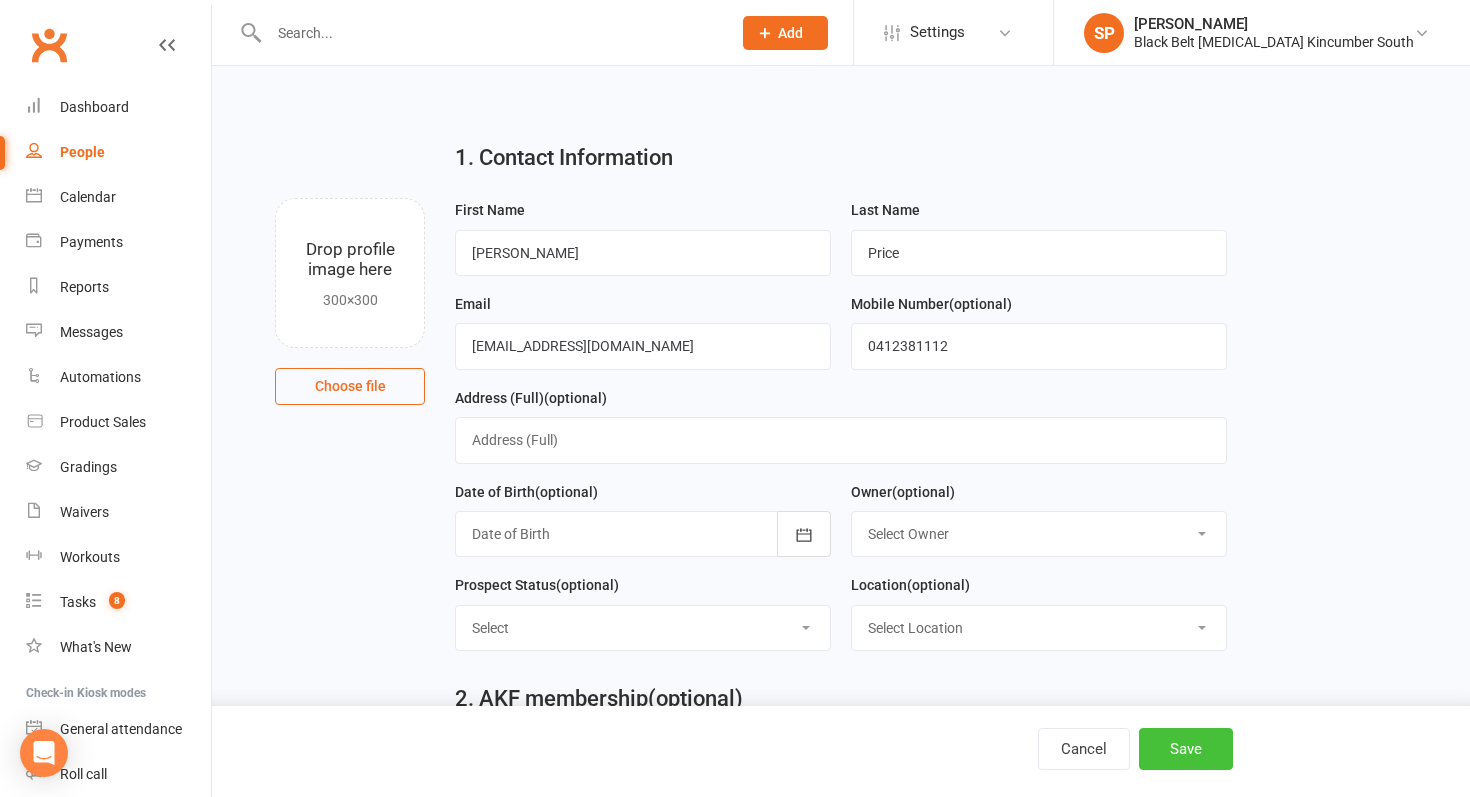 click on "Save" at bounding box center (1186, 749) 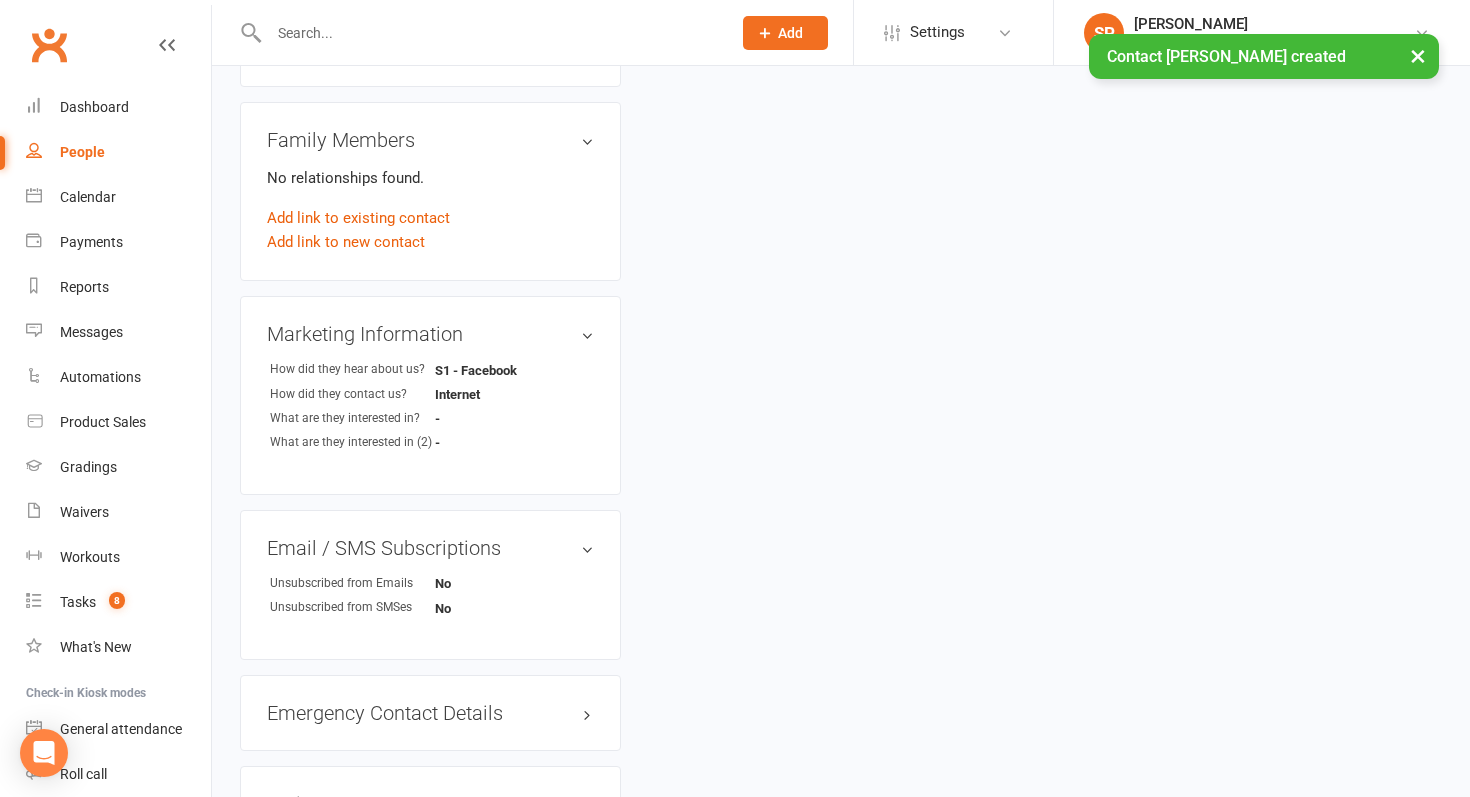 scroll, scrollTop: 723, scrollLeft: 0, axis: vertical 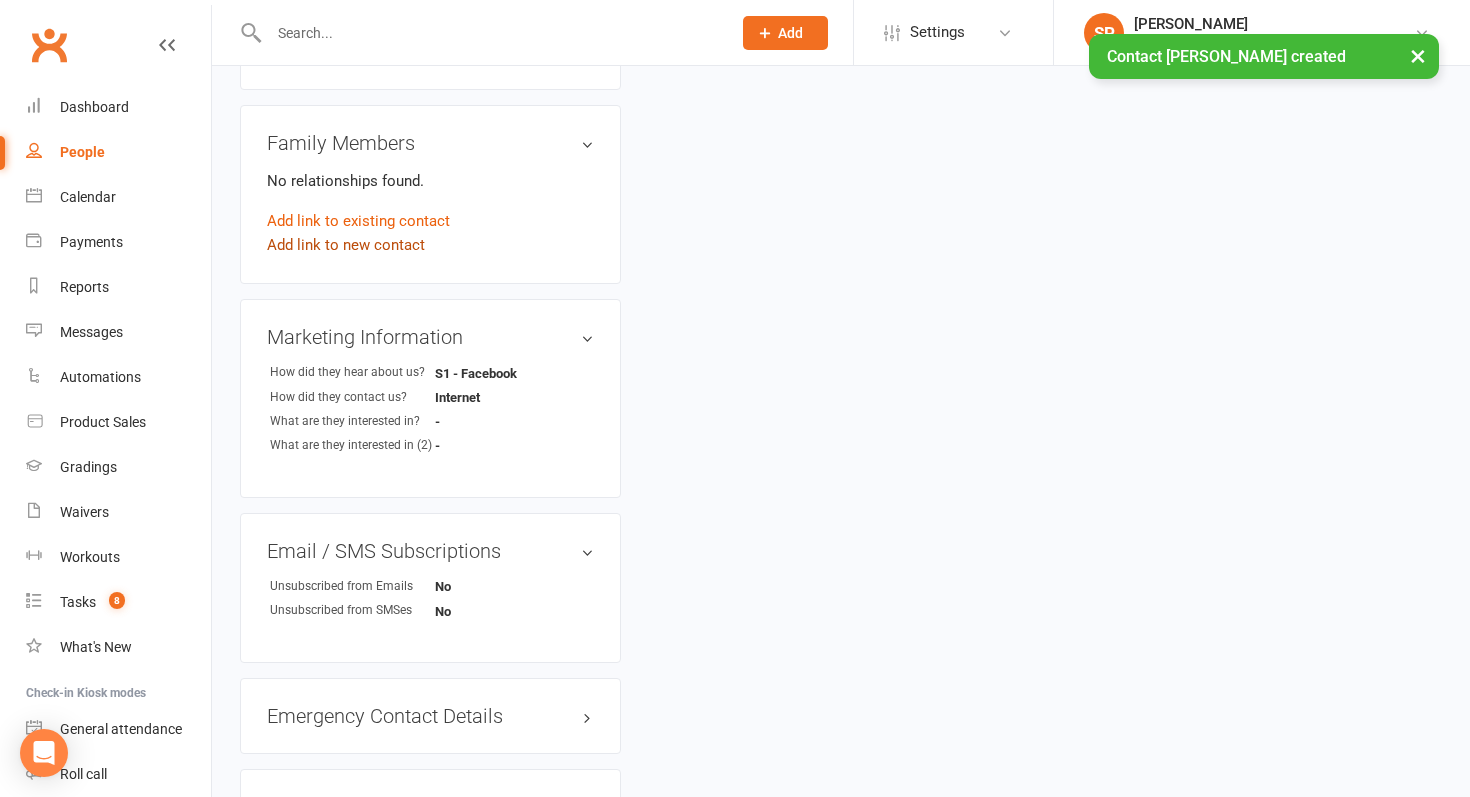 click on "Add link to new contact" at bounding box center (346, 245) 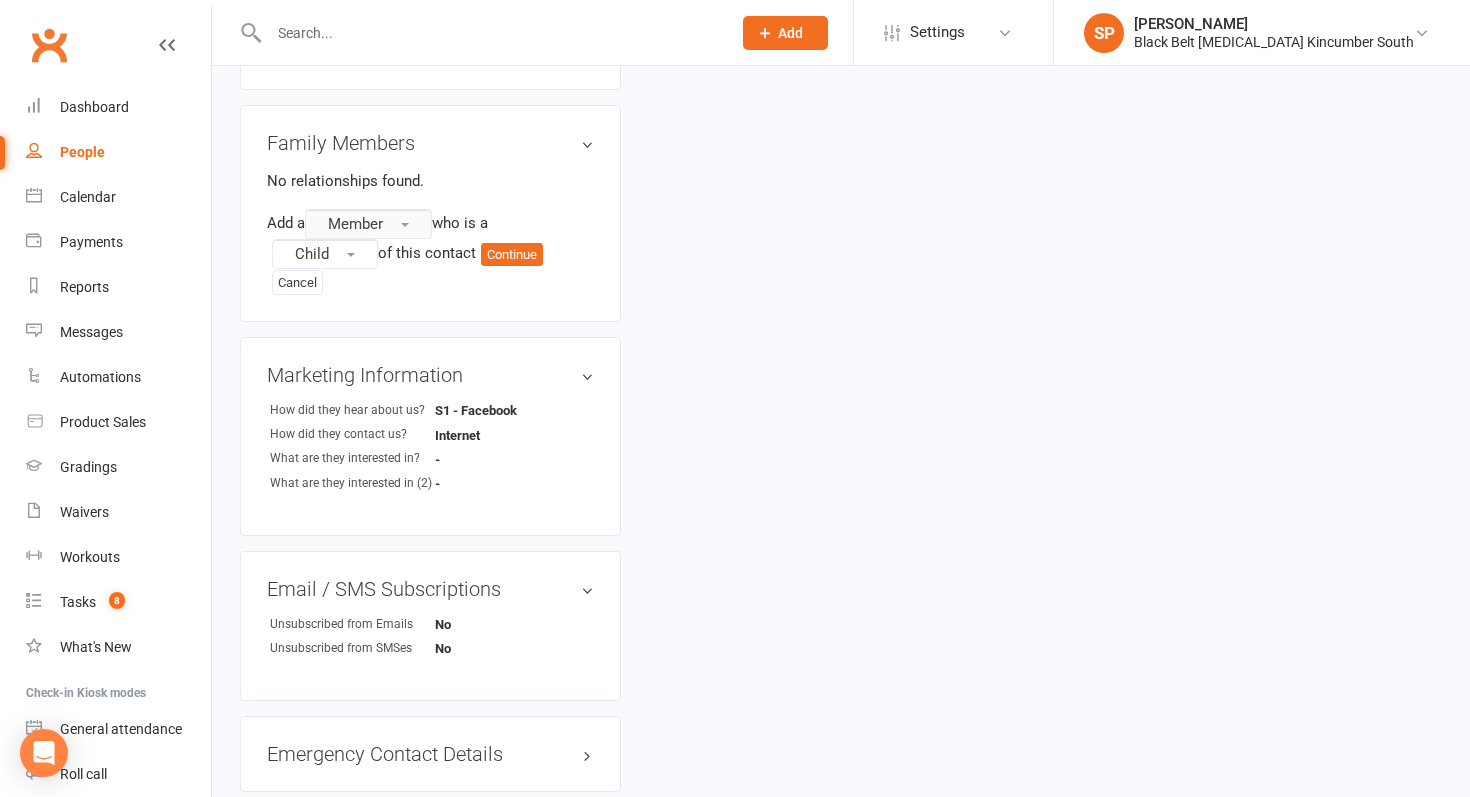 click on "Member" at bounding box center [355, 224] 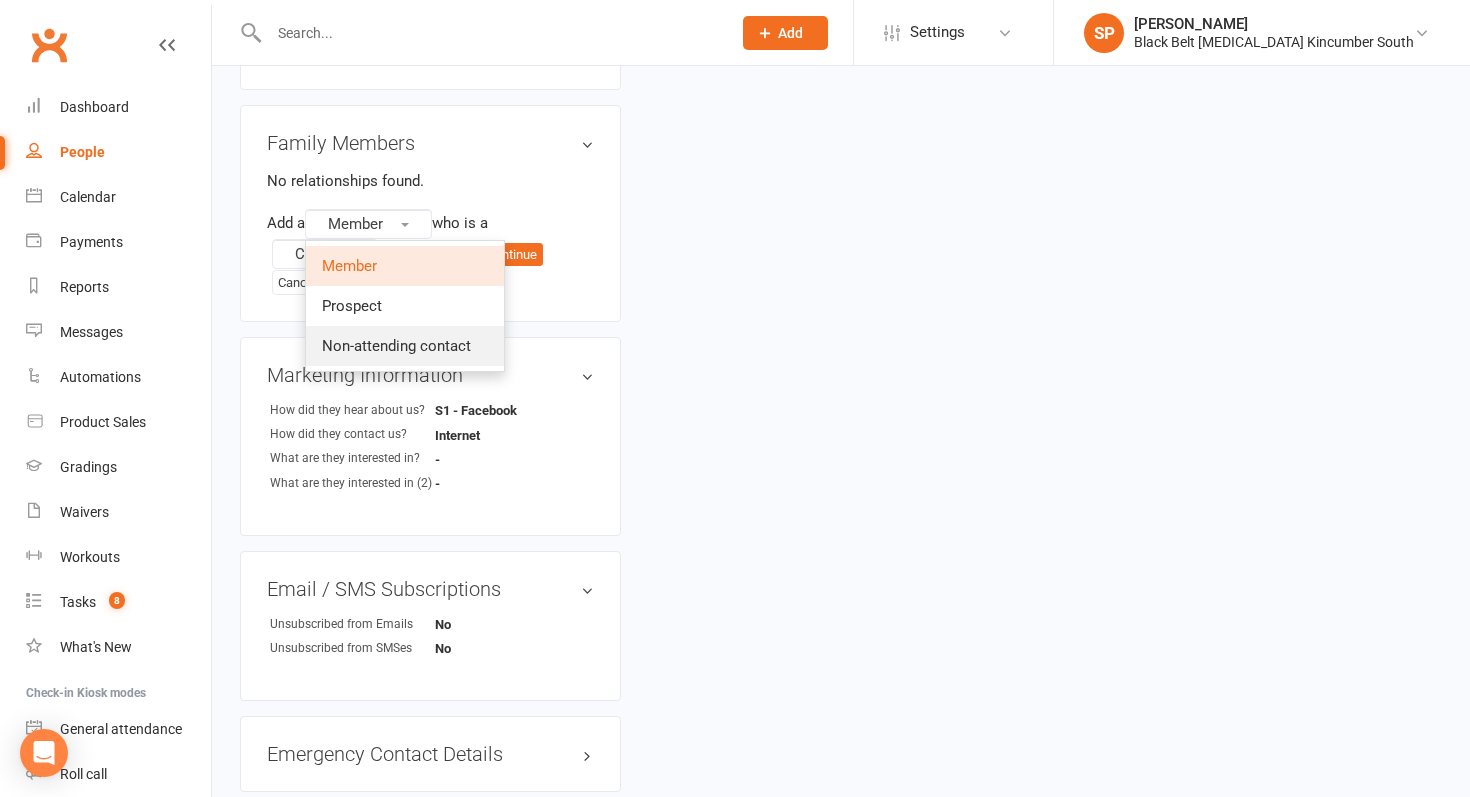 click on "Non-attending contact" at bounding box center [405, 346] 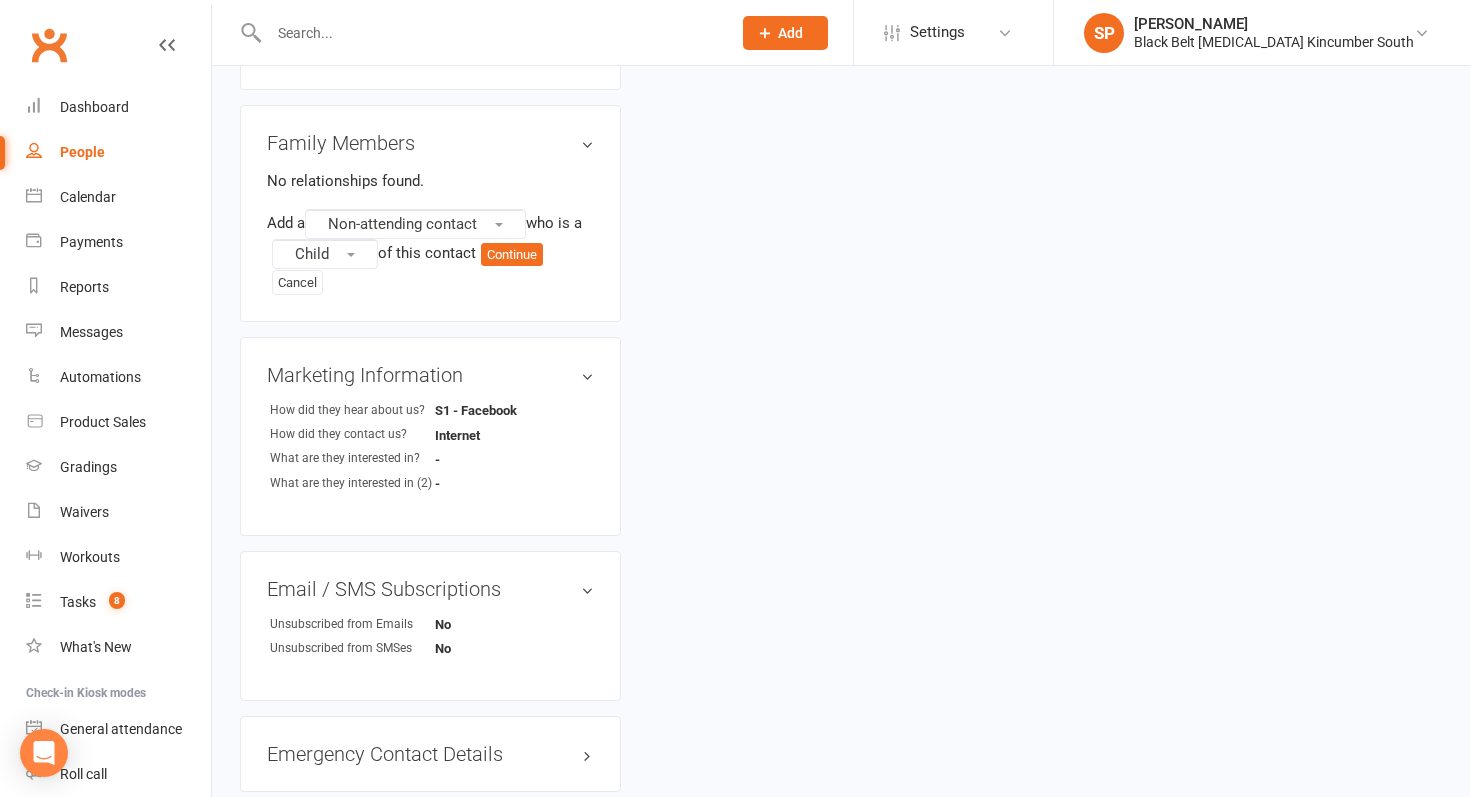 click on "Add a
Non-attending contact
who is a
Child
of this contact  Continue Cancel" at bounding box center (430, 252) 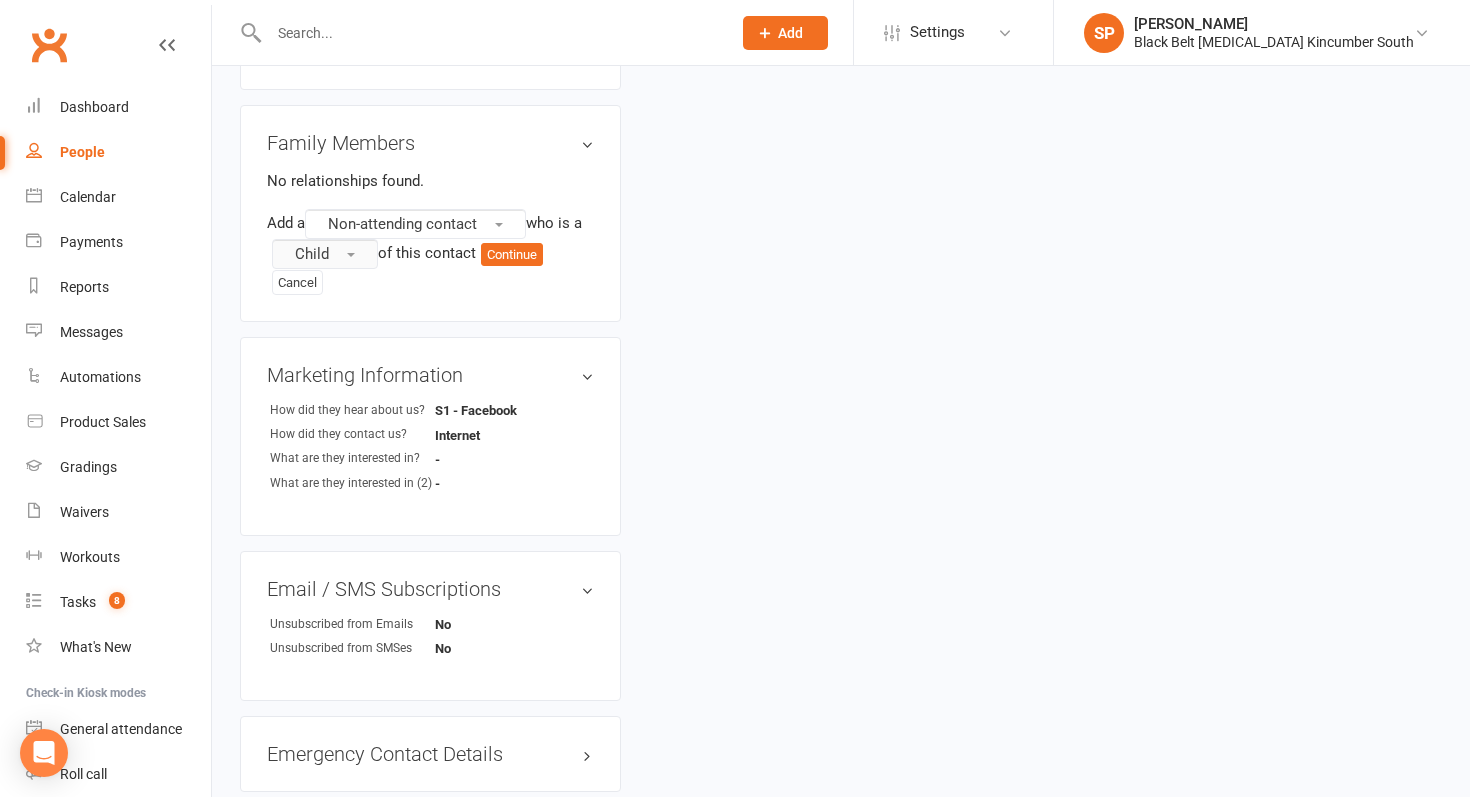 click on "Child" at bounding box center (325, 254) 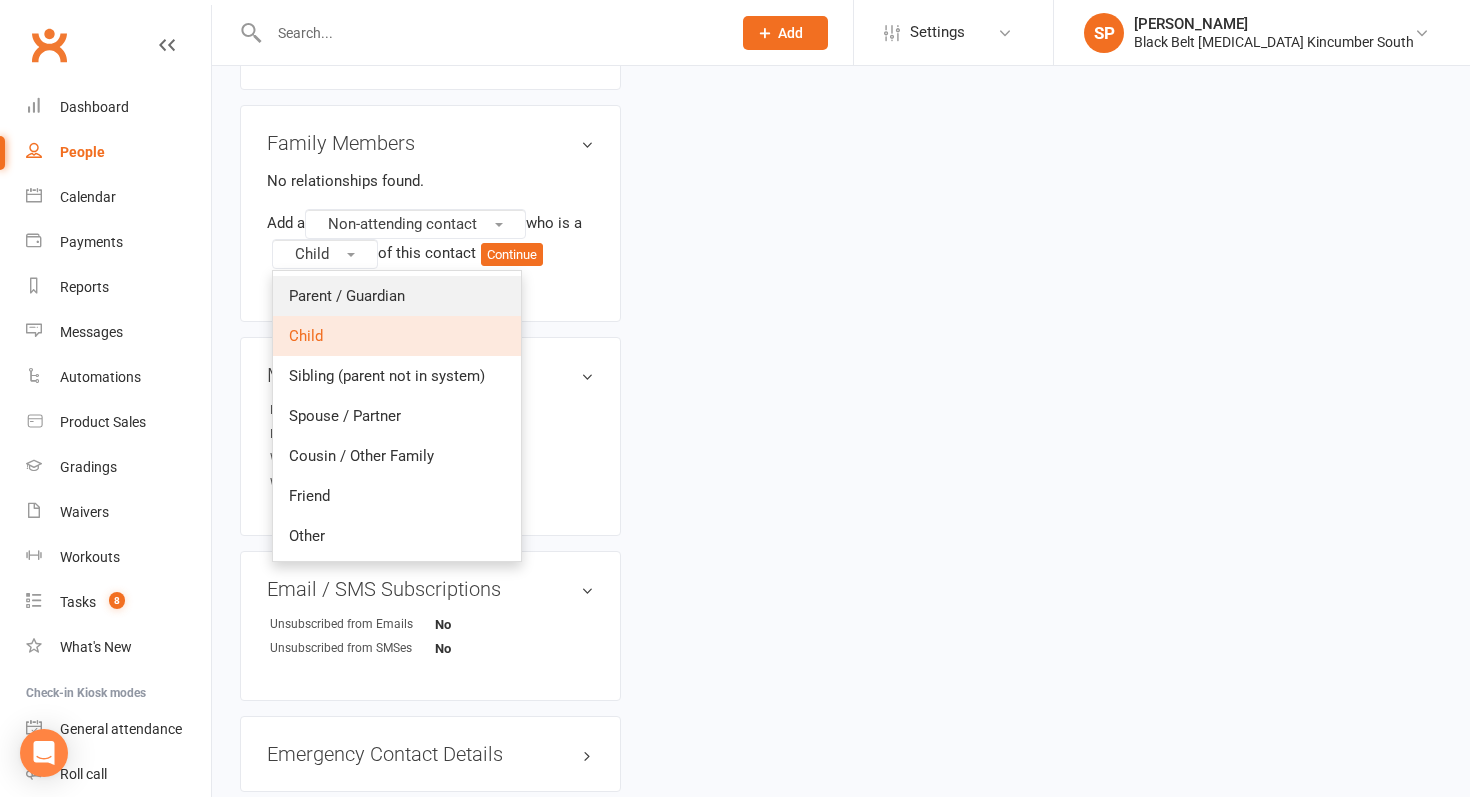 click on "Parent / Guardian" at bounding box center (347, 296) 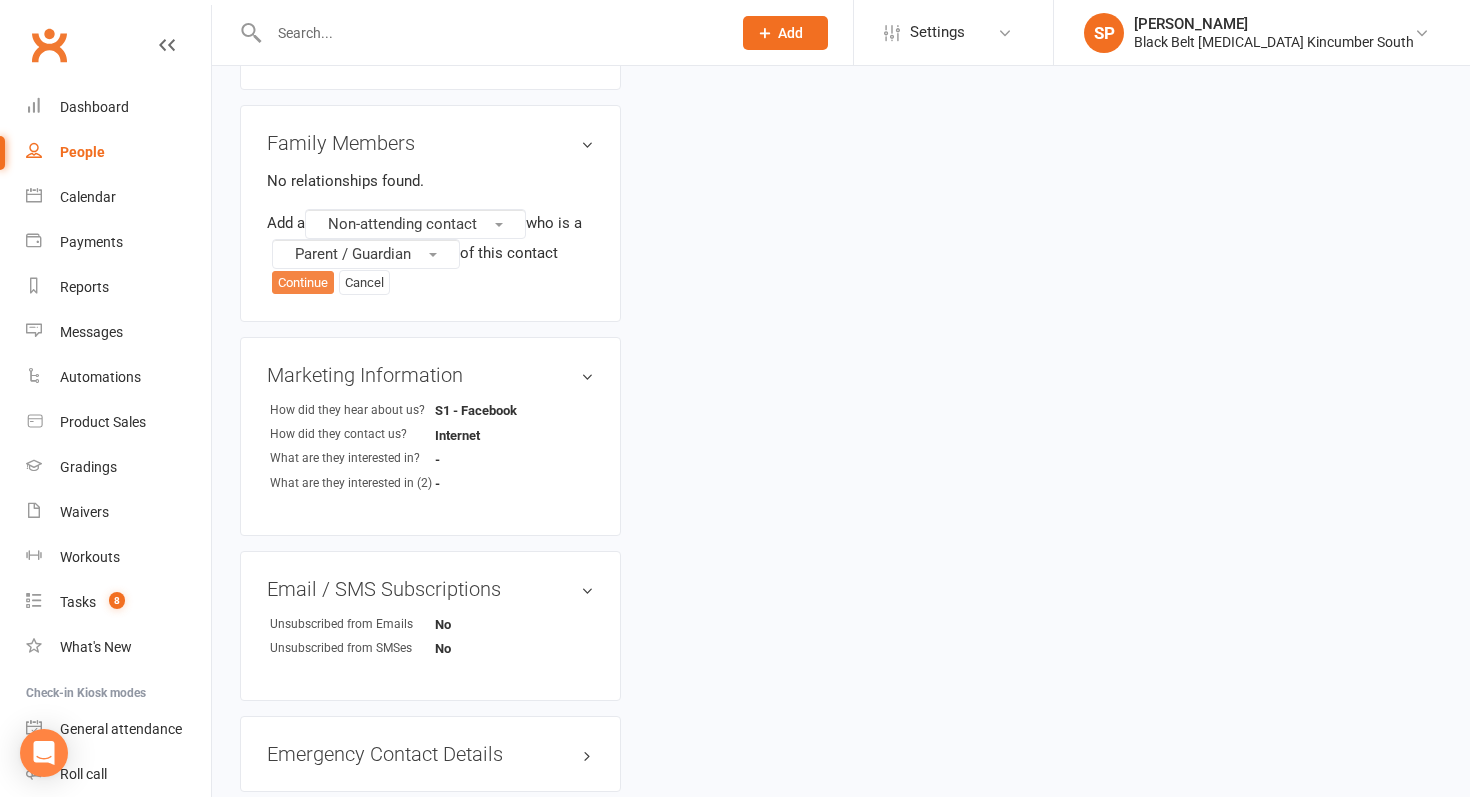 click on "Continue" at bounding box center [303, 283] 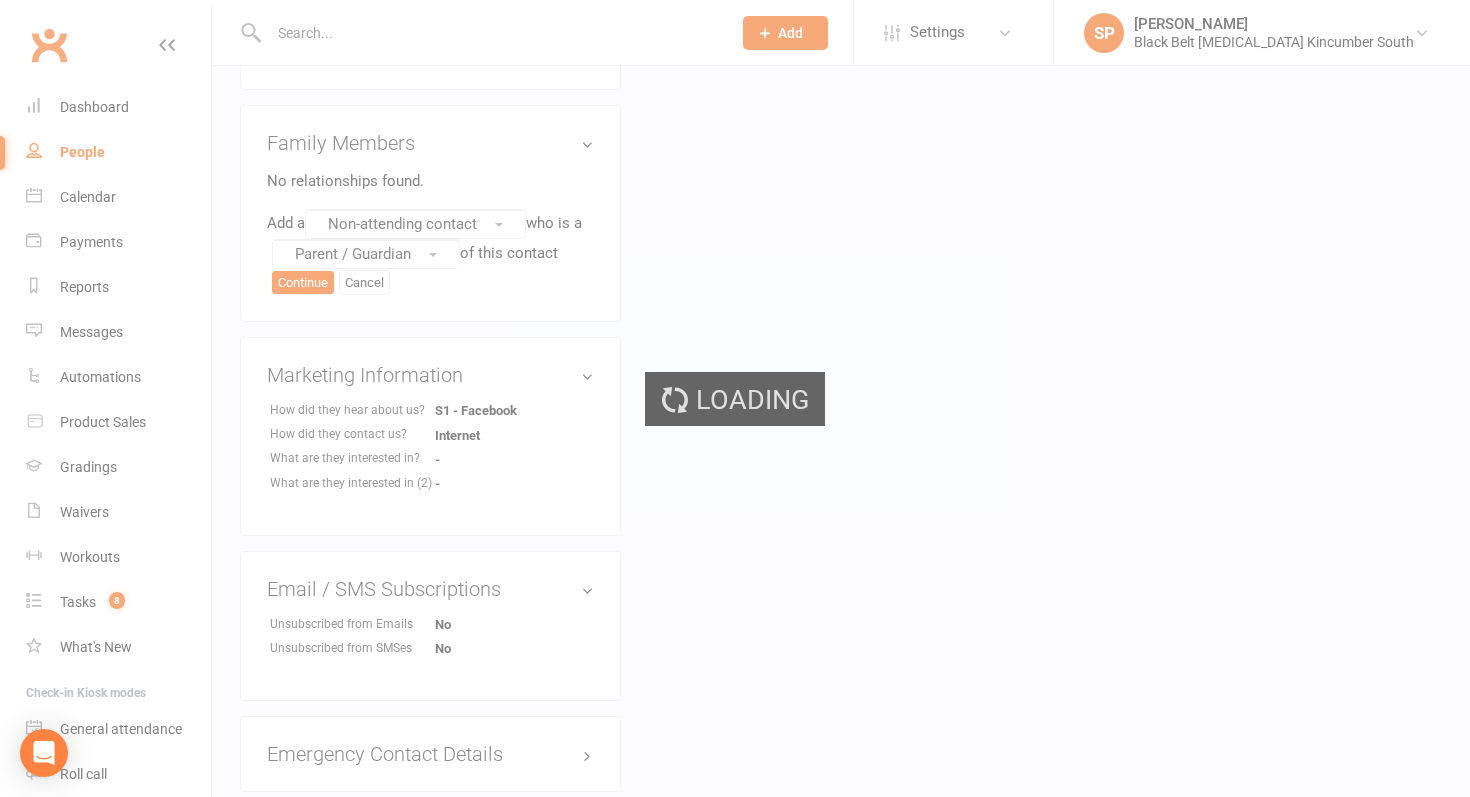 scroll, scrollTop: 0, scrollLeft: 0, axis: both 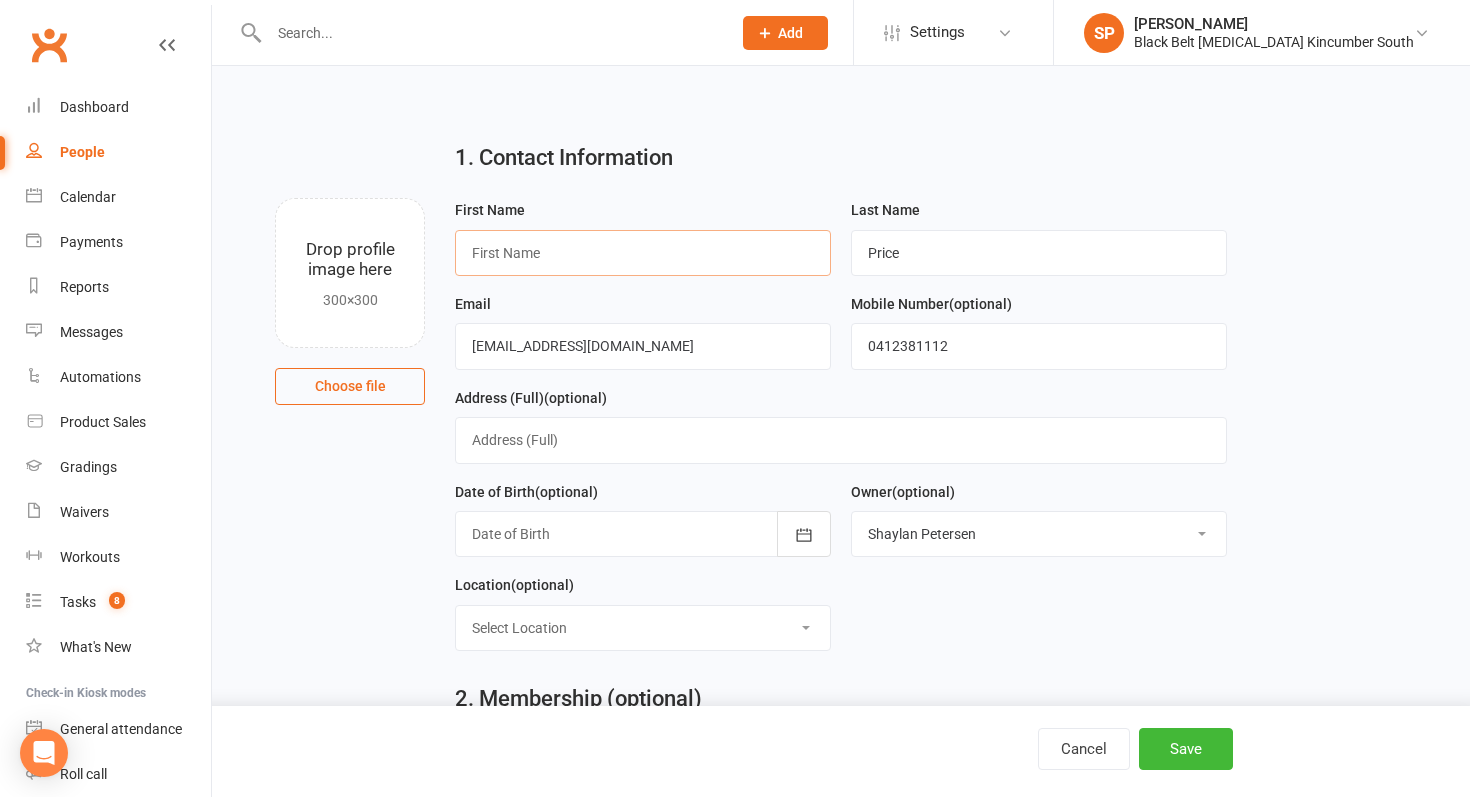 click at bounding box center (643, 253) 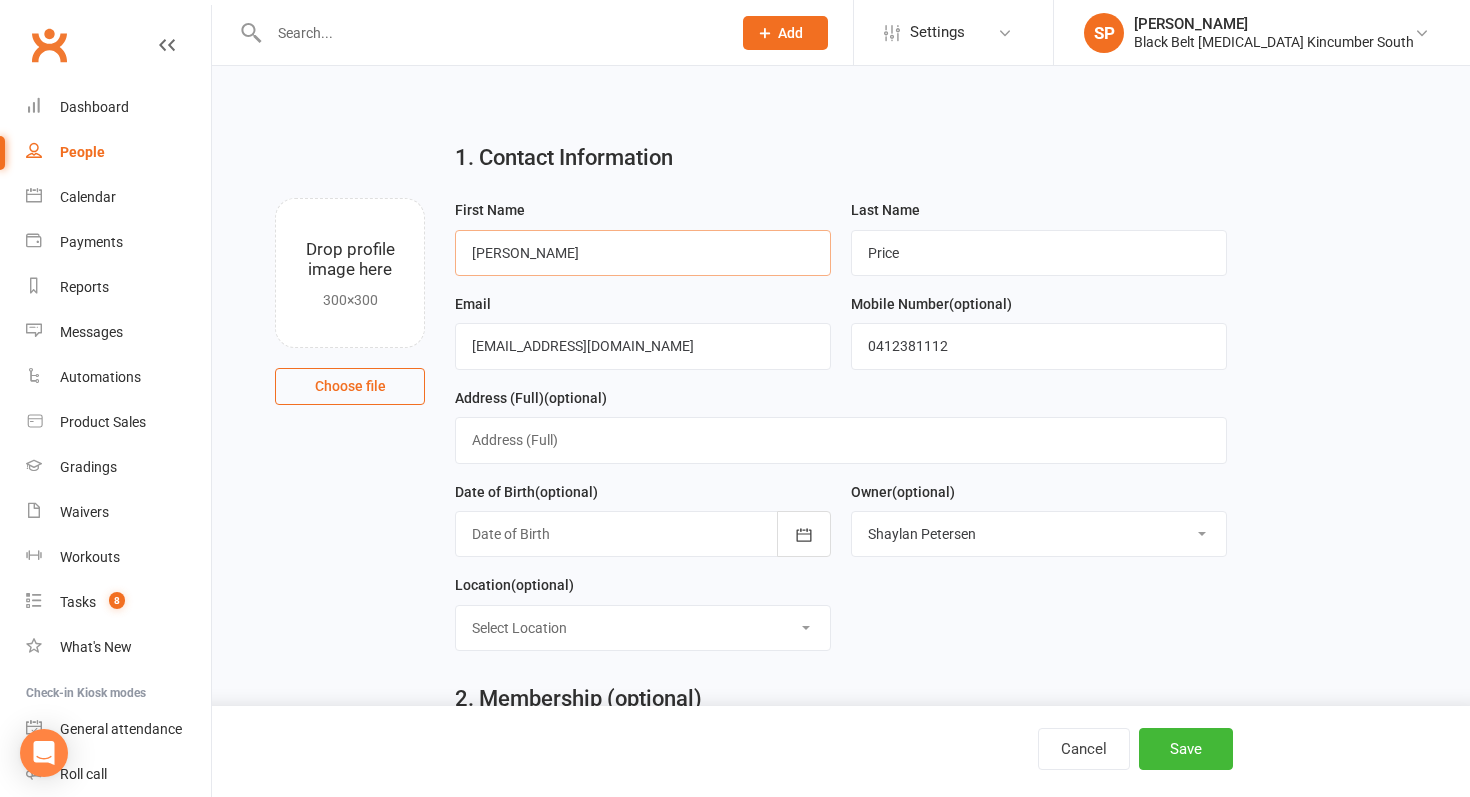 type on "[PERSON_NAME]" 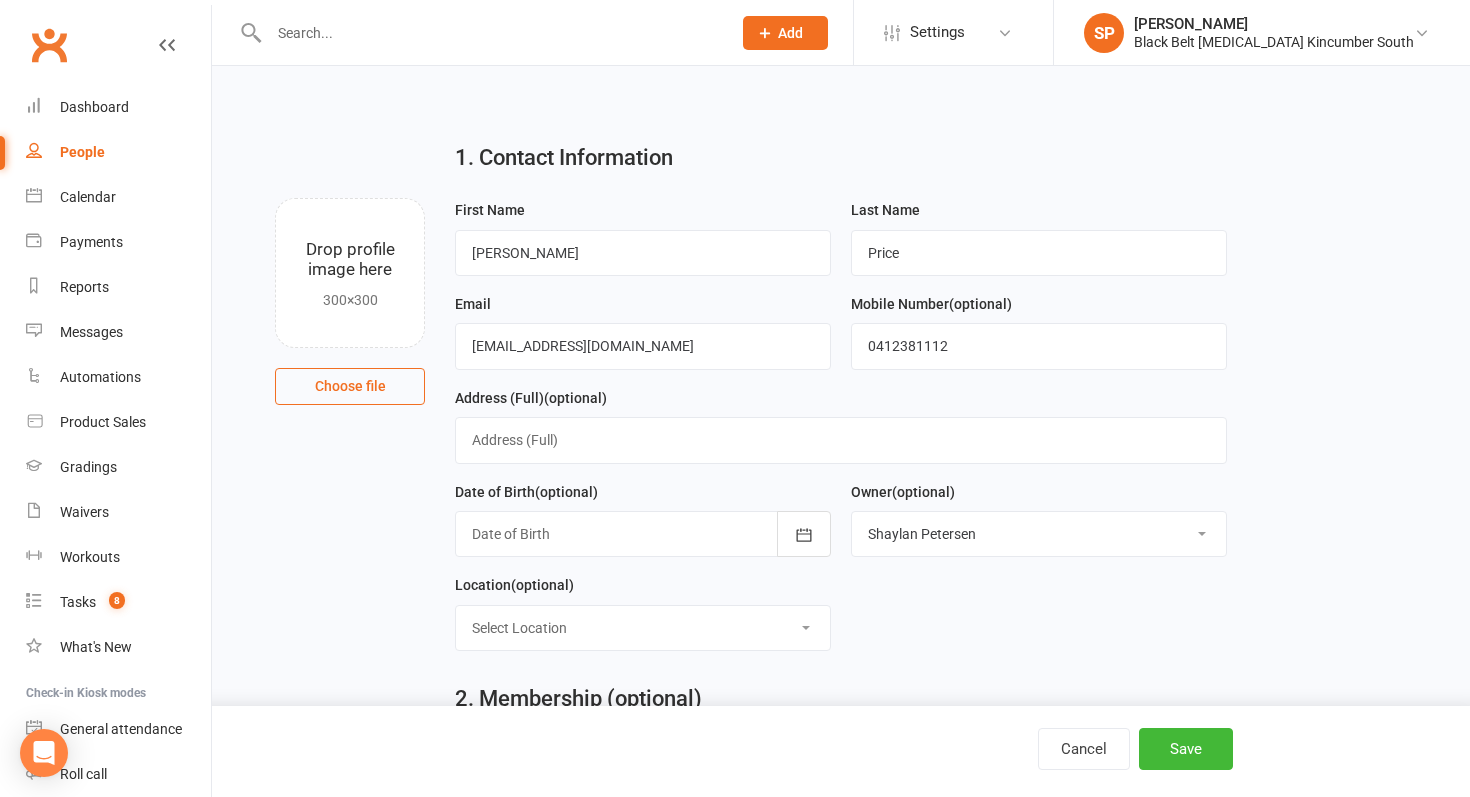 click on "Cancel   Save" at bounding box center (735, 751) 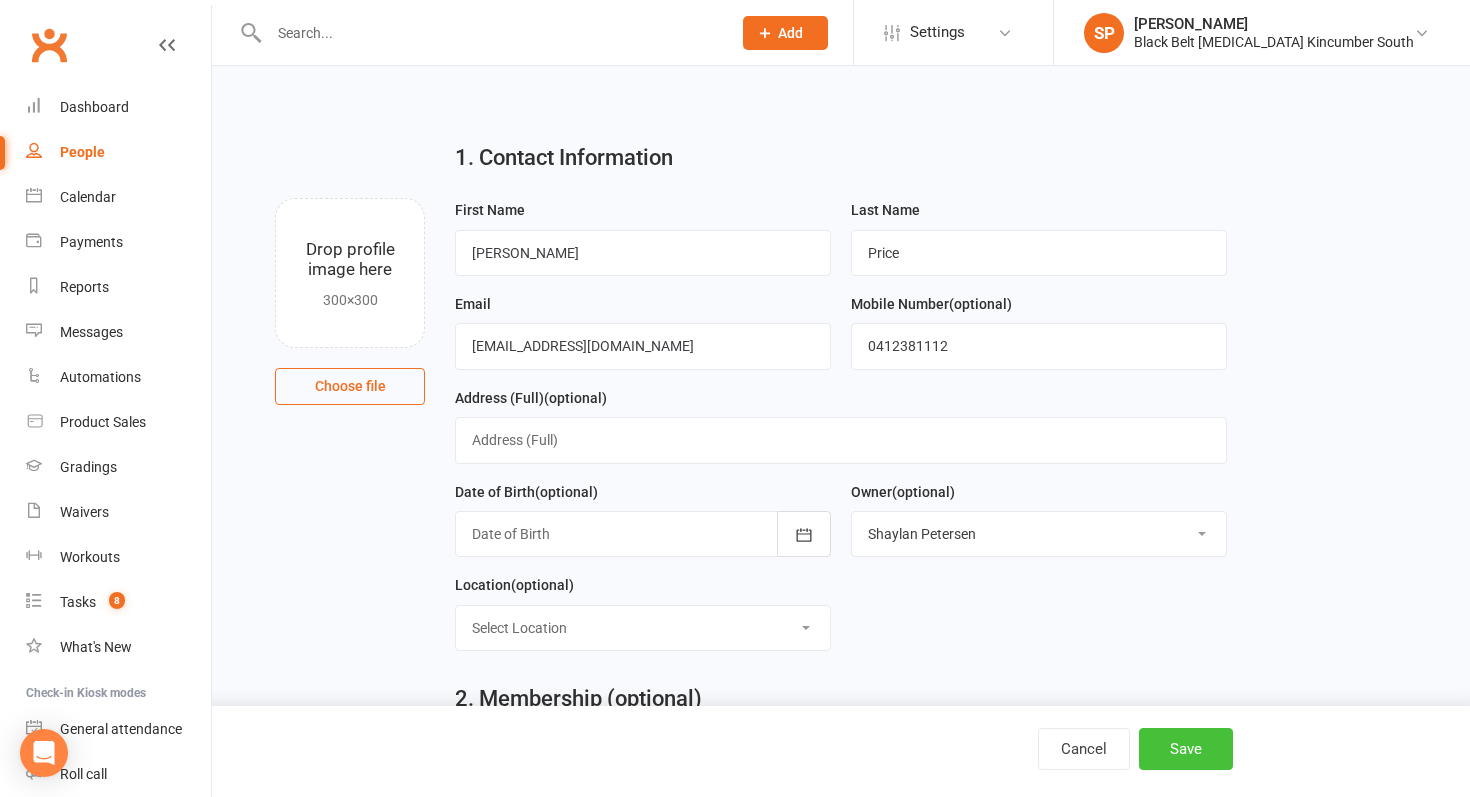 click on "Save" at bounding box center (1186, 749) 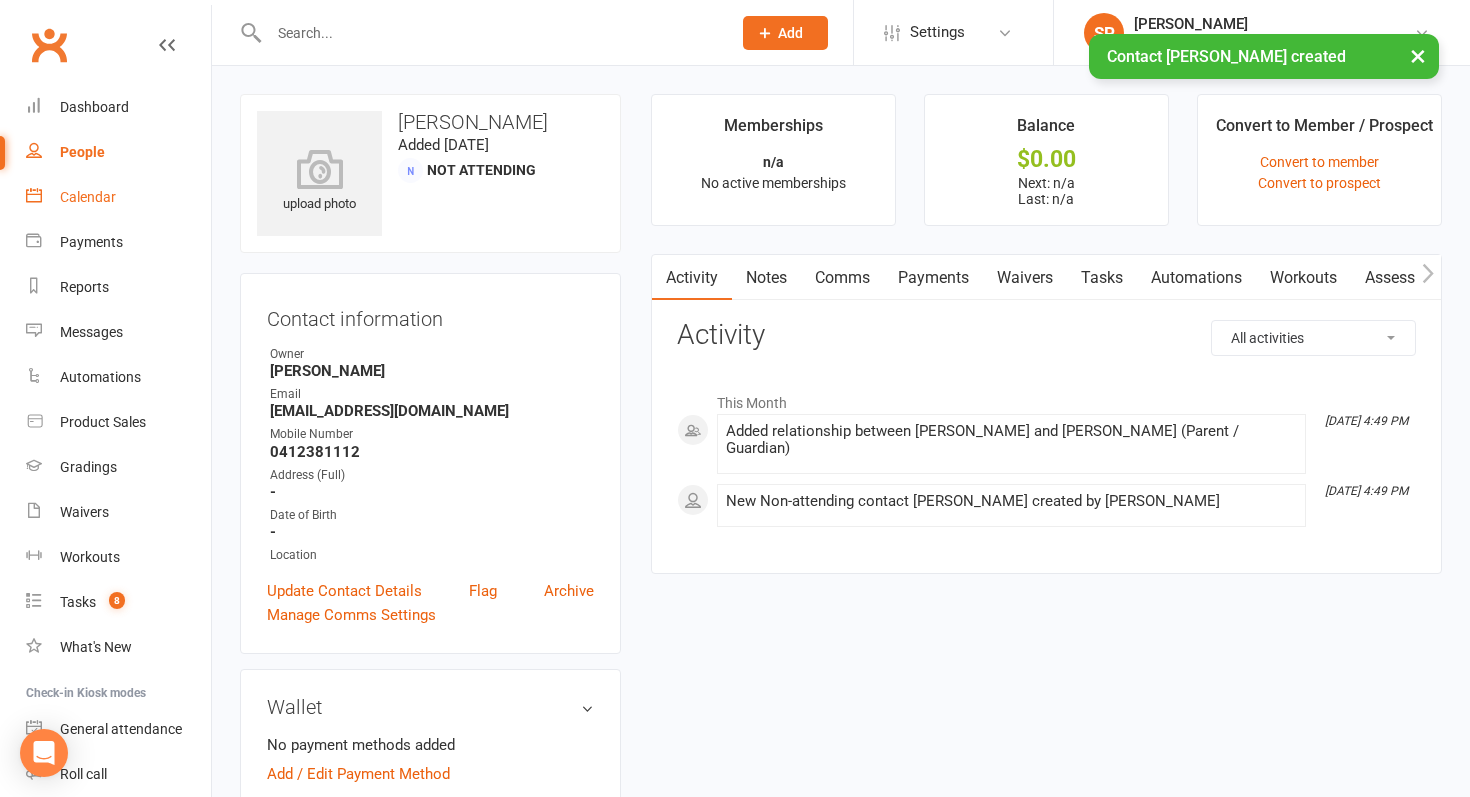 click on "Calendar" at bounding box center (118, 197) 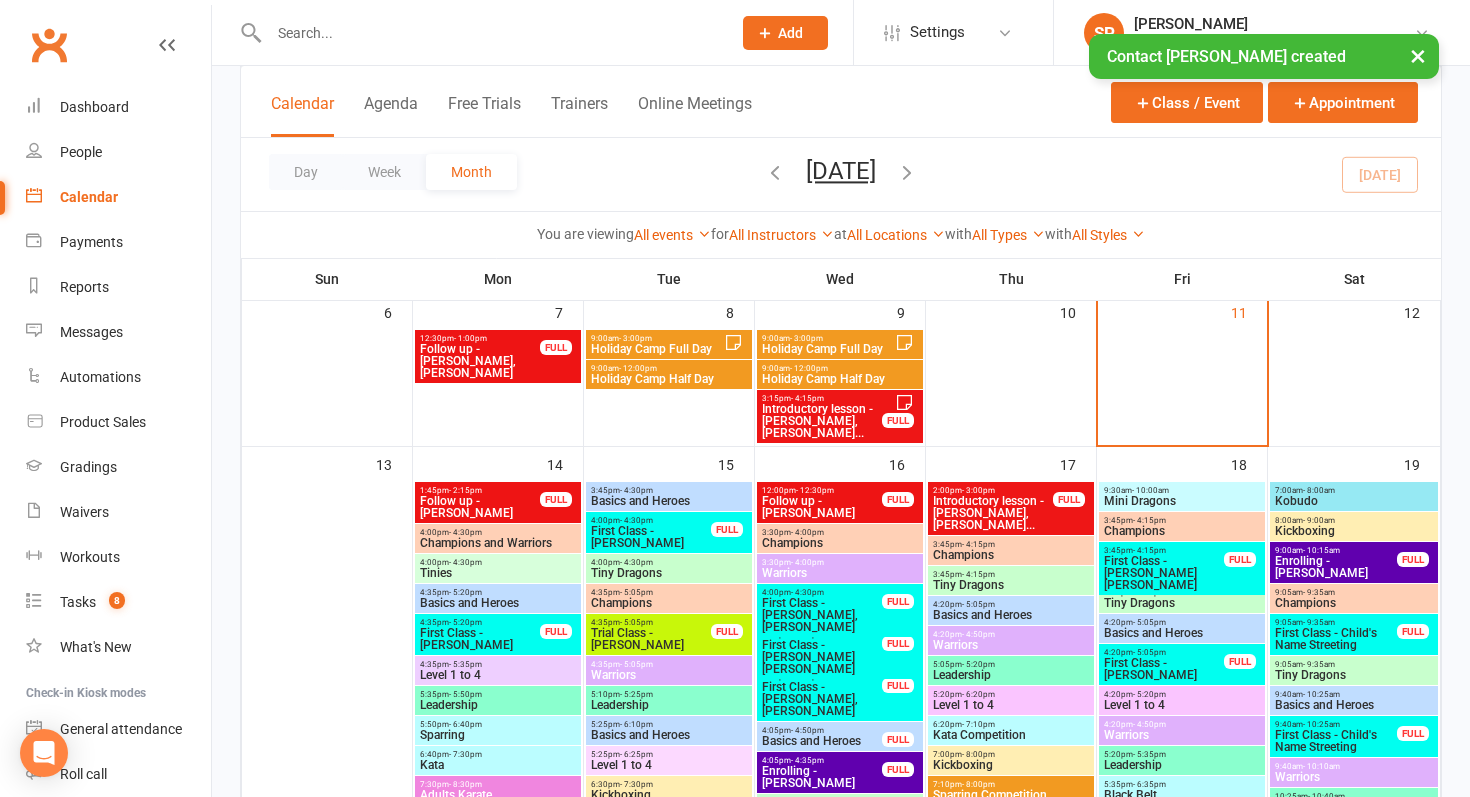 scroll, scrollTop: 486, scrollLeft: 0, axis: vertical 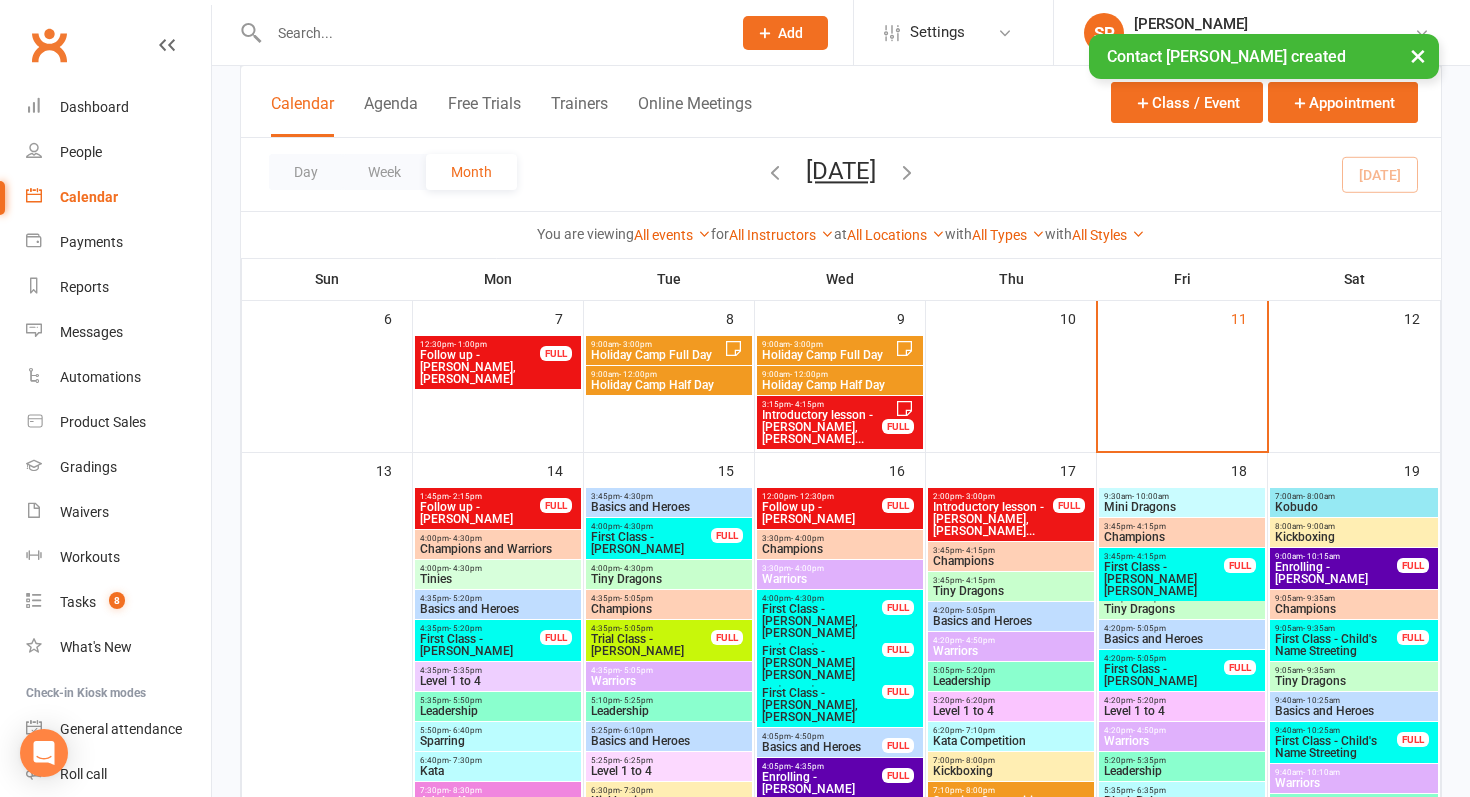 click on "Mini Dragons" at bounding box center (1182, 507) 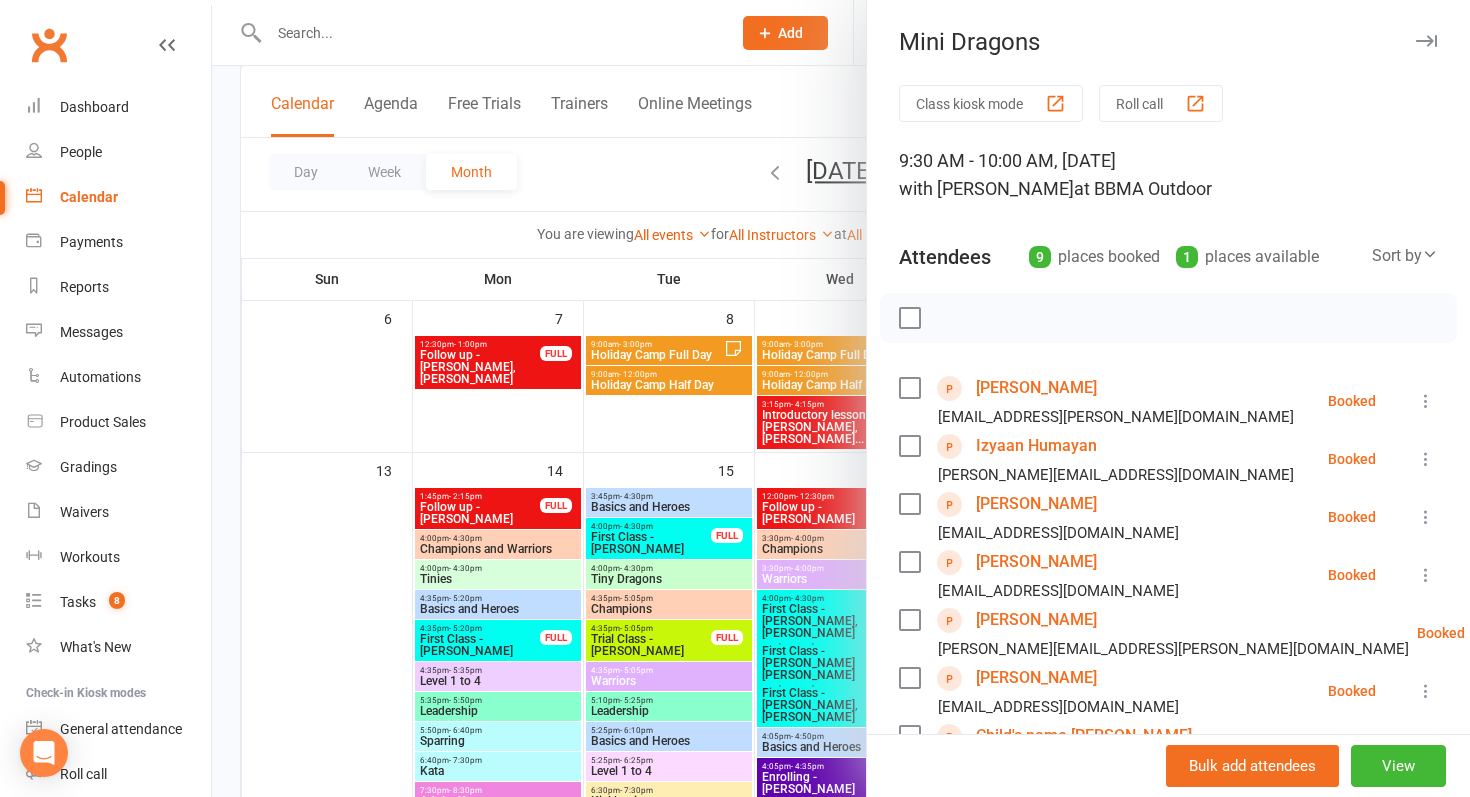 scroll, scrollTop: 519, scrollLeft: 0, axis: vertical 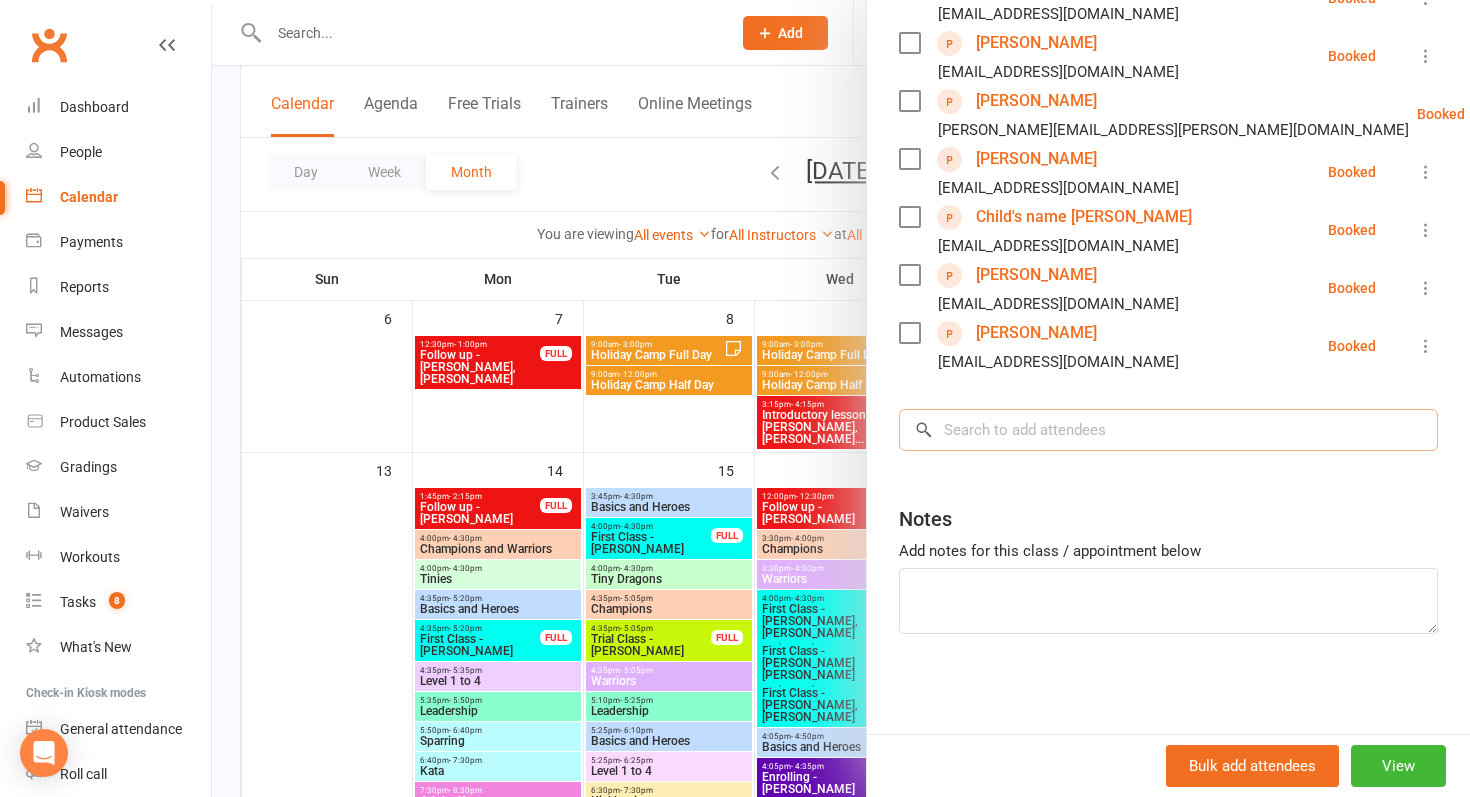 click at bounding box center [1168, 430] 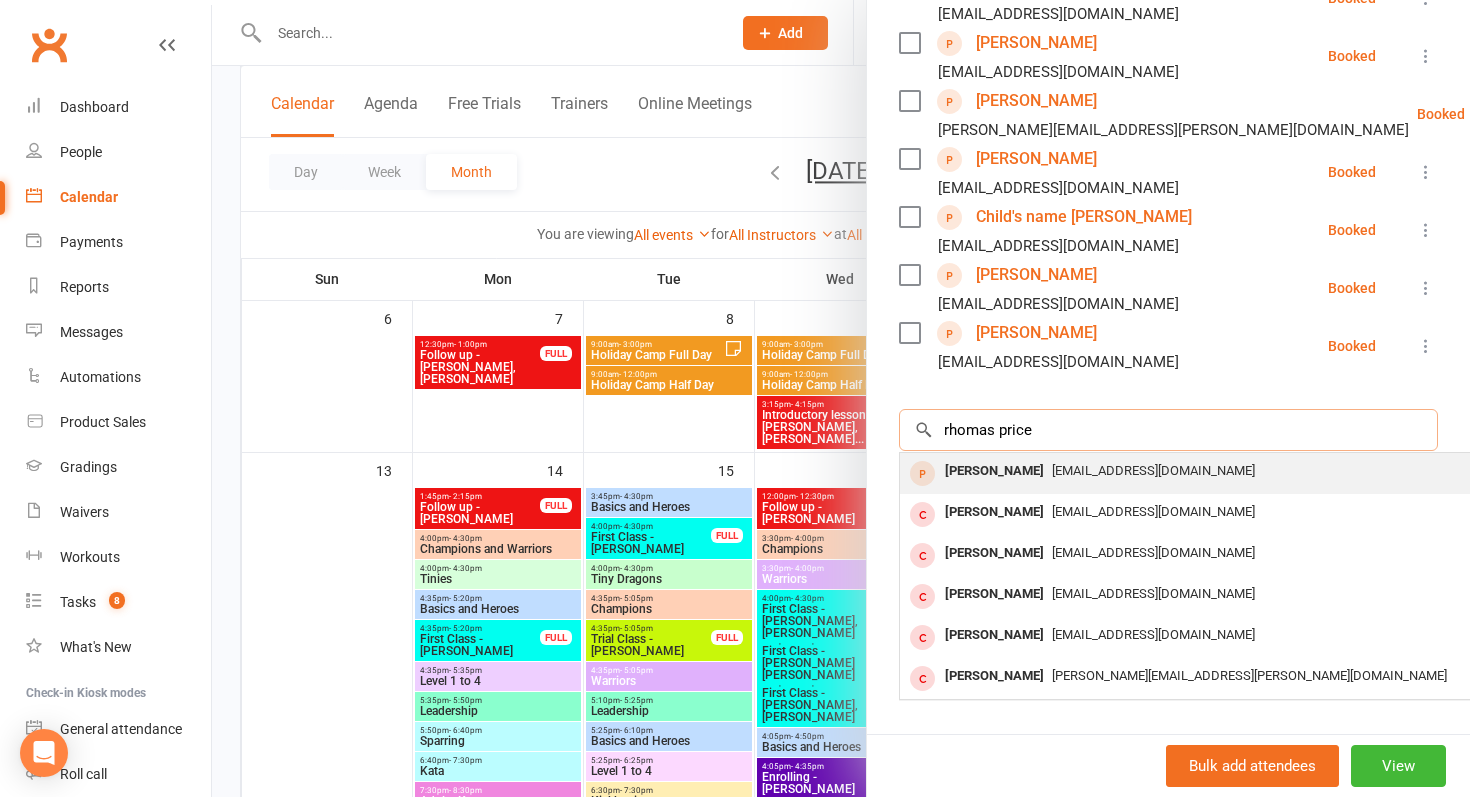 type on "rhomas price" 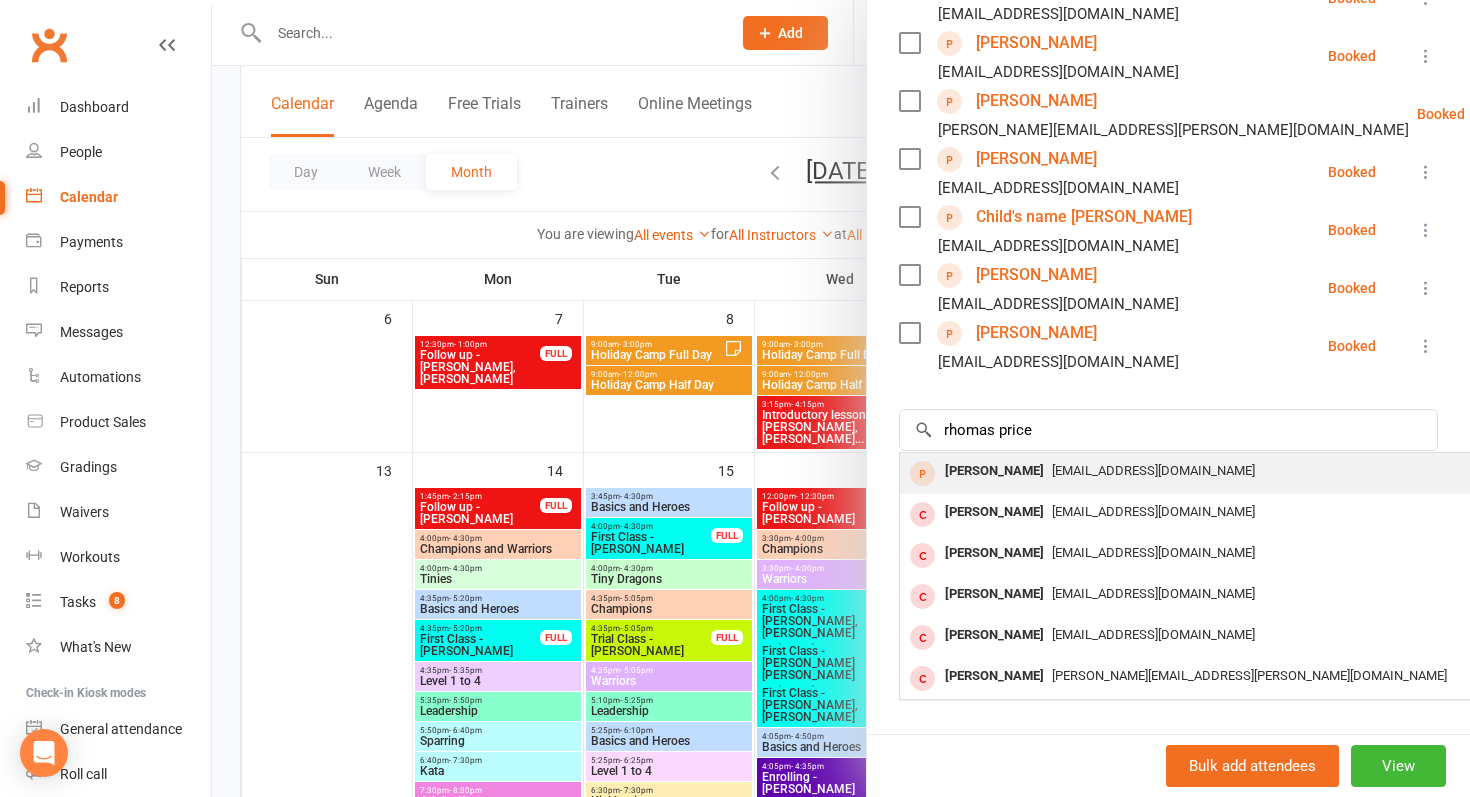 click on "[PERSON_NAME]" at bounding box center (994, 471) 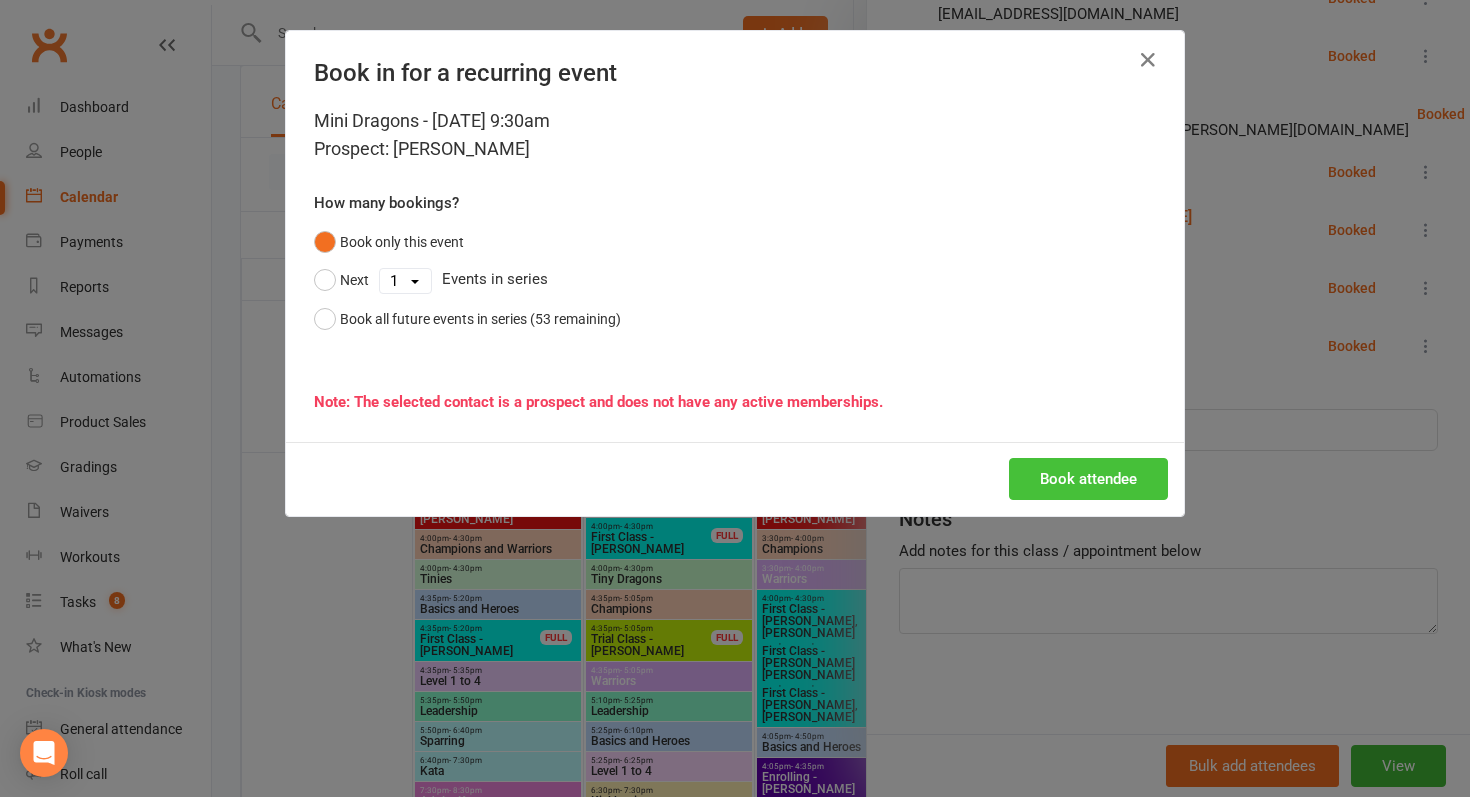 click on "Book attendee" at bounding box center (1088, 479) 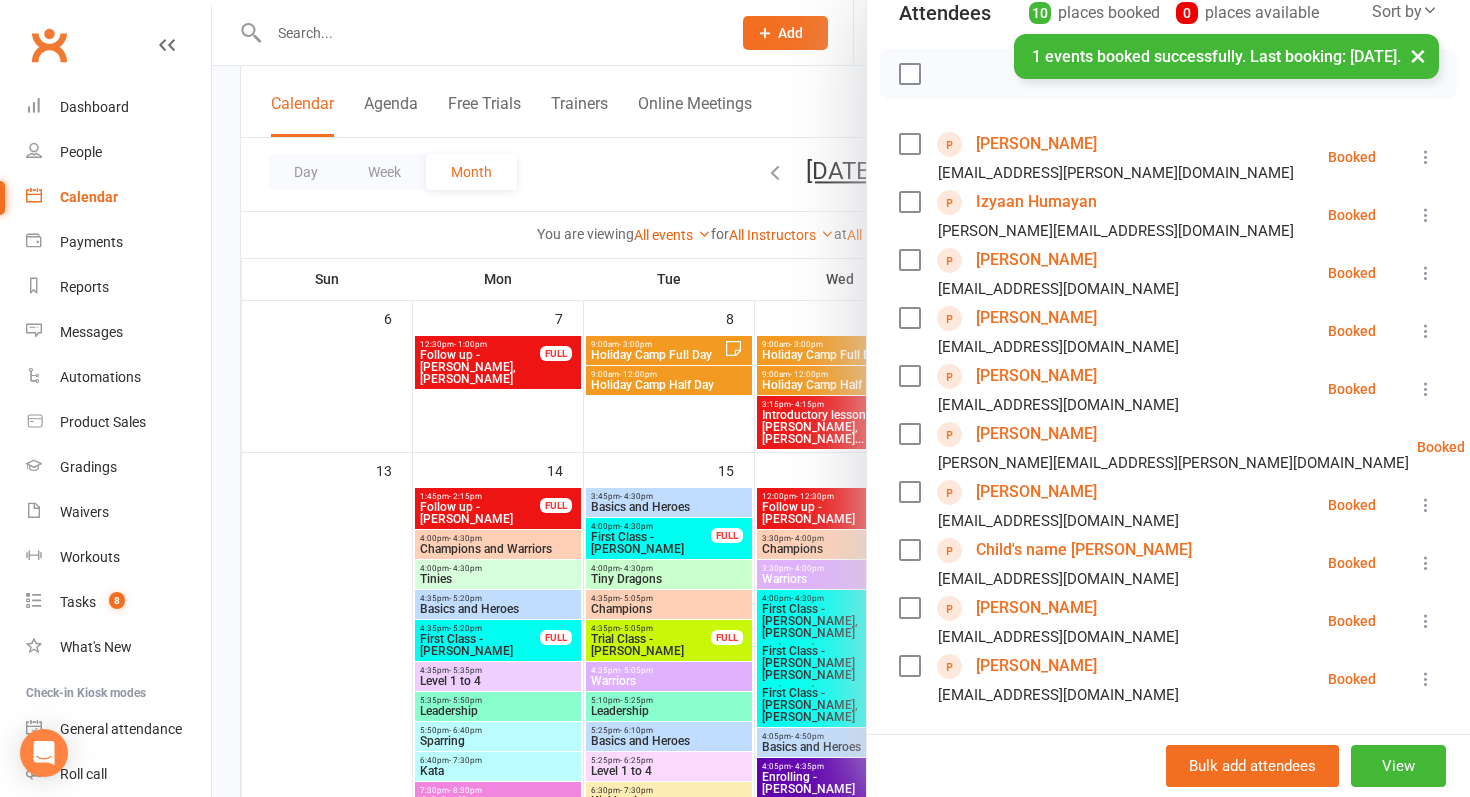 scroll, scrollTop: 577, scrollLeft: 0, axis: vertical 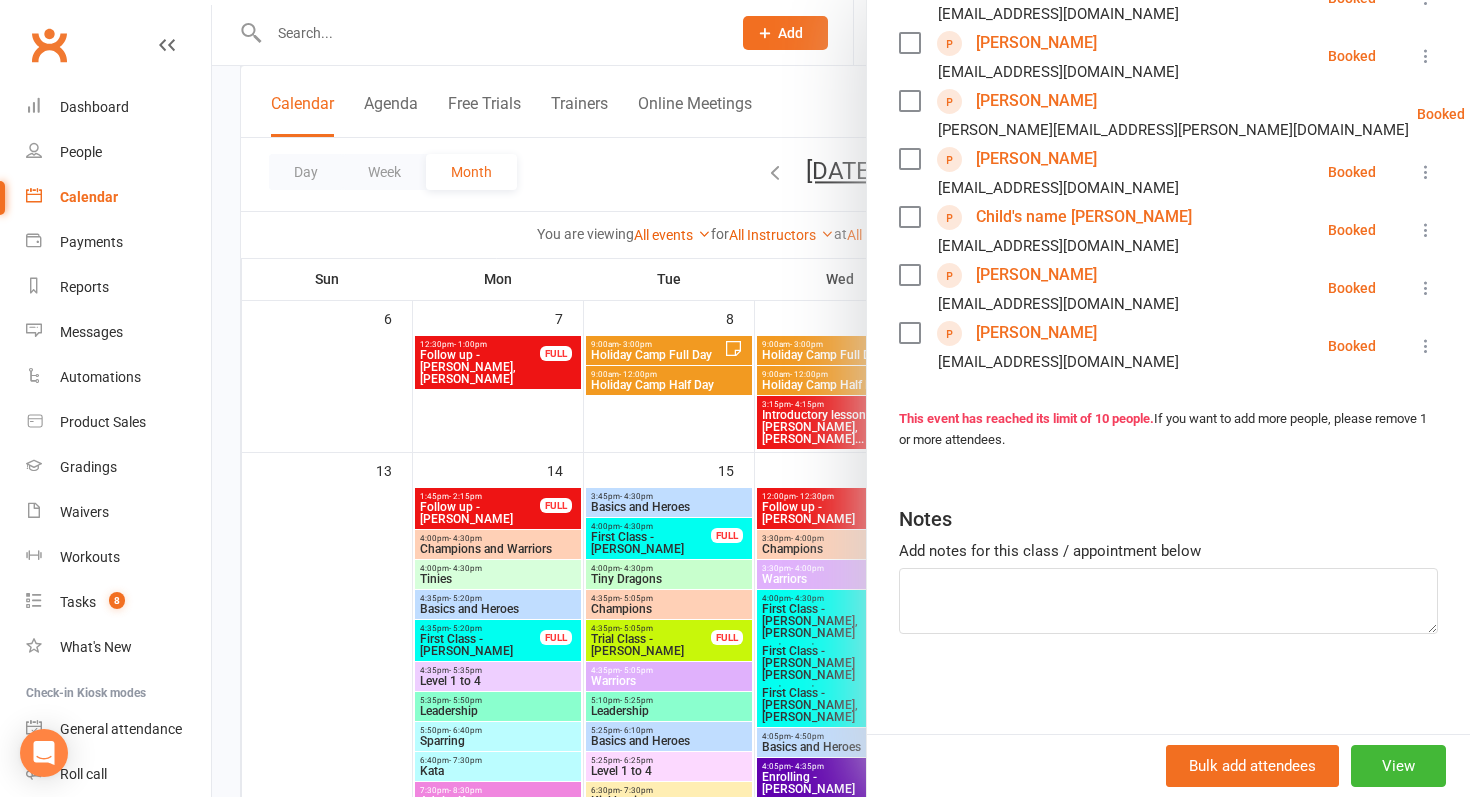 click at bounding box center (841, 398) 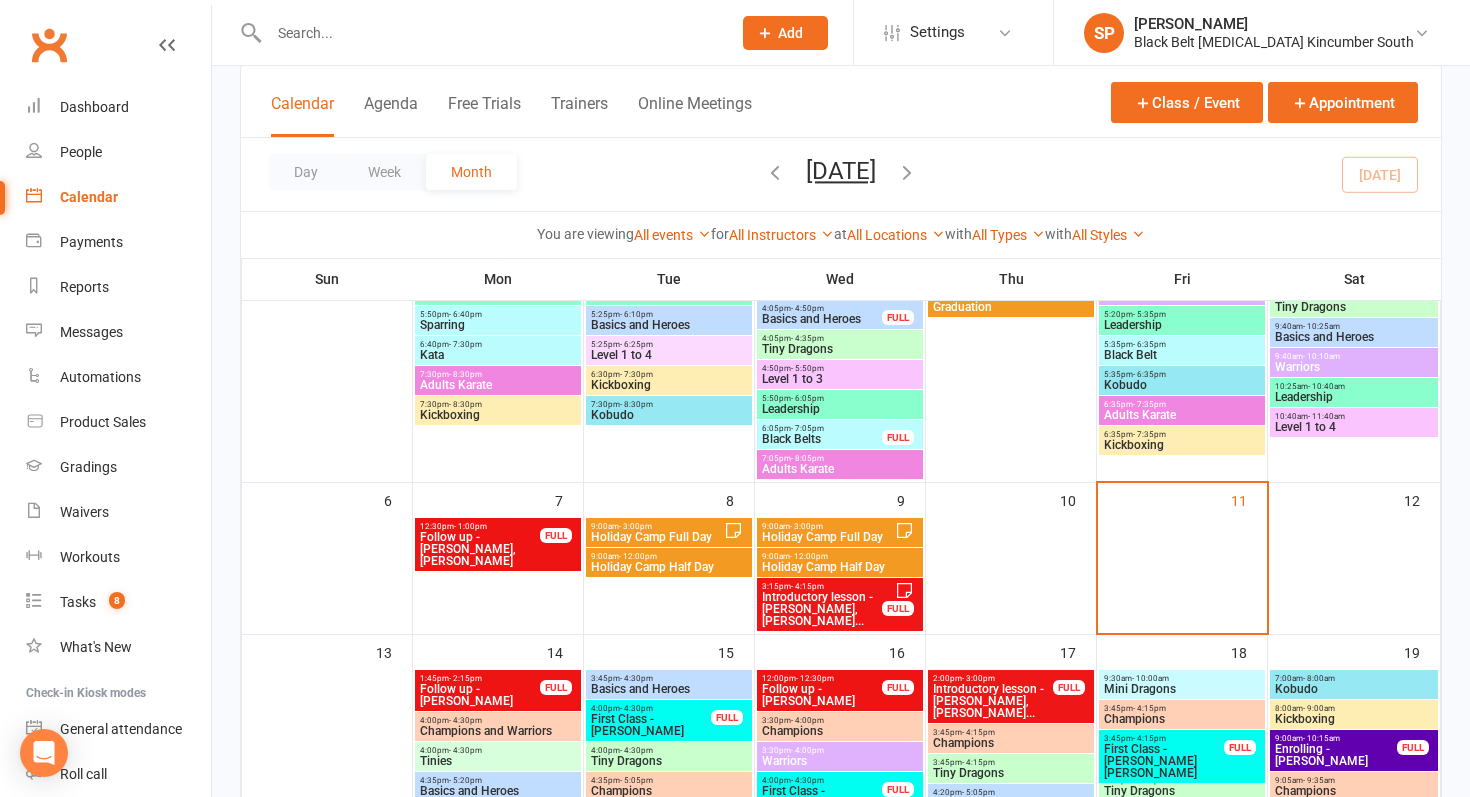 scroll, scrollTop: 373, scrollLeft: 0, axis: vertical 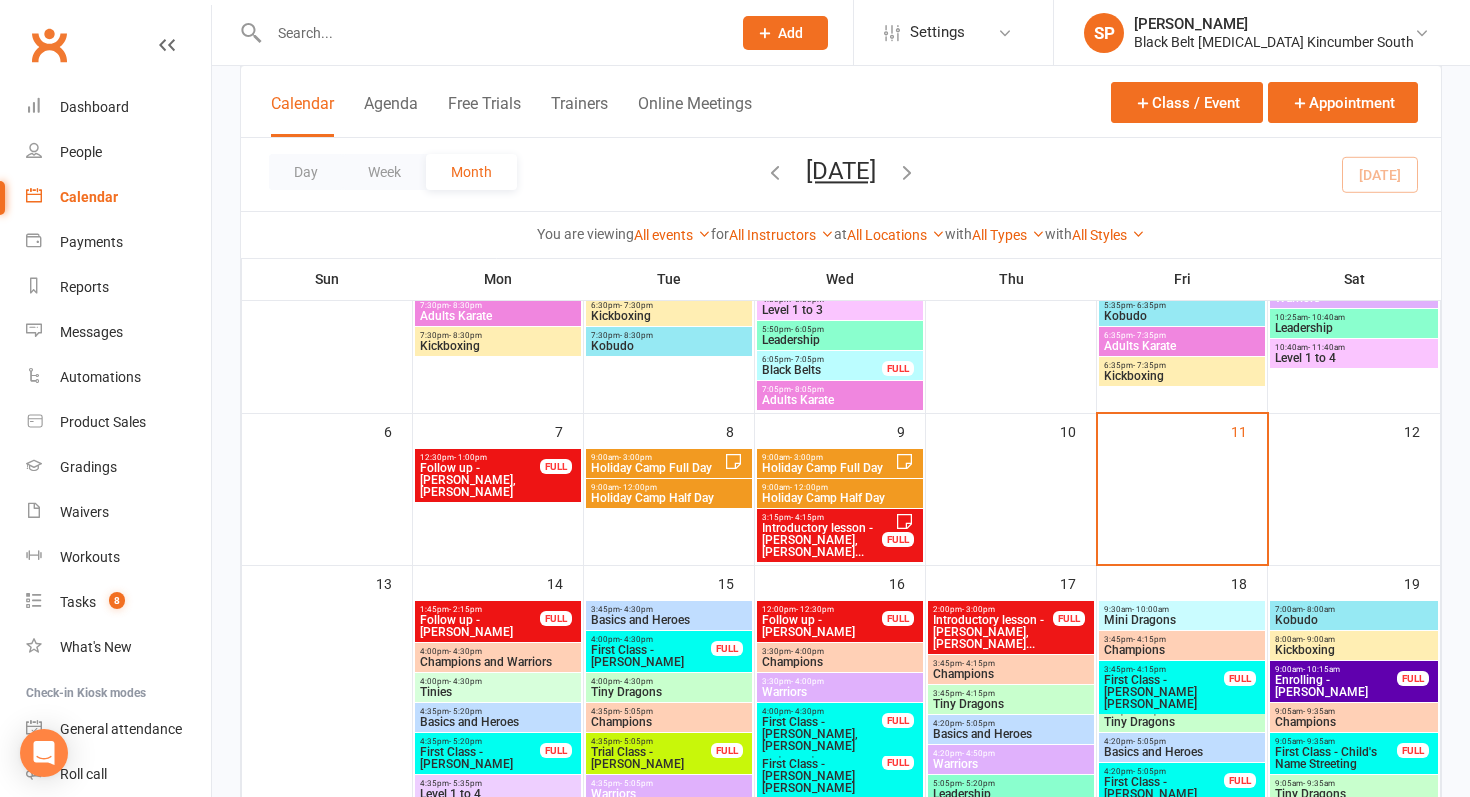 click on "9:30am  - 10:00am" at bounding box center [1182, 609] 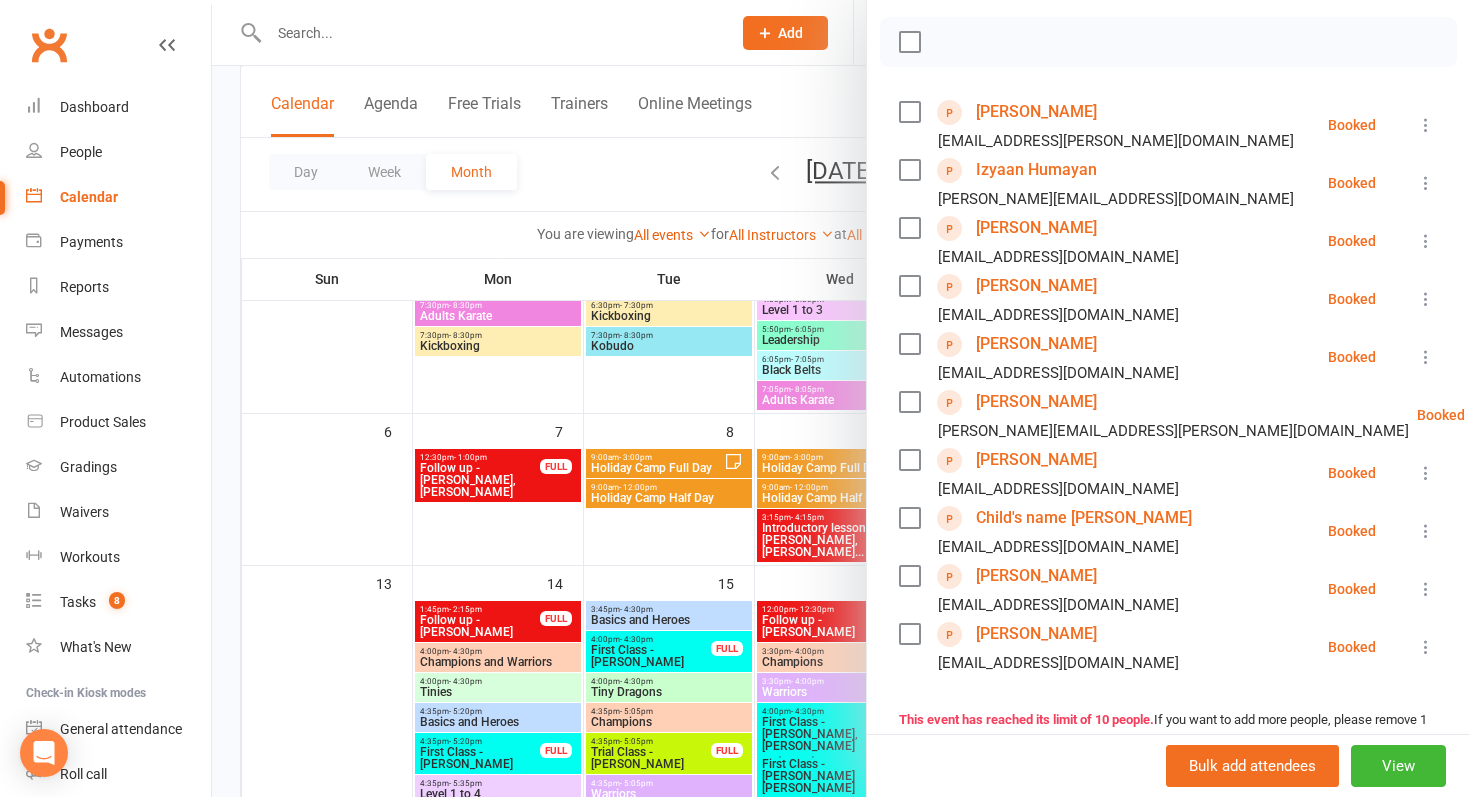 scroll, scrollTop: 392, scrollLeft: 0, axis: vertical 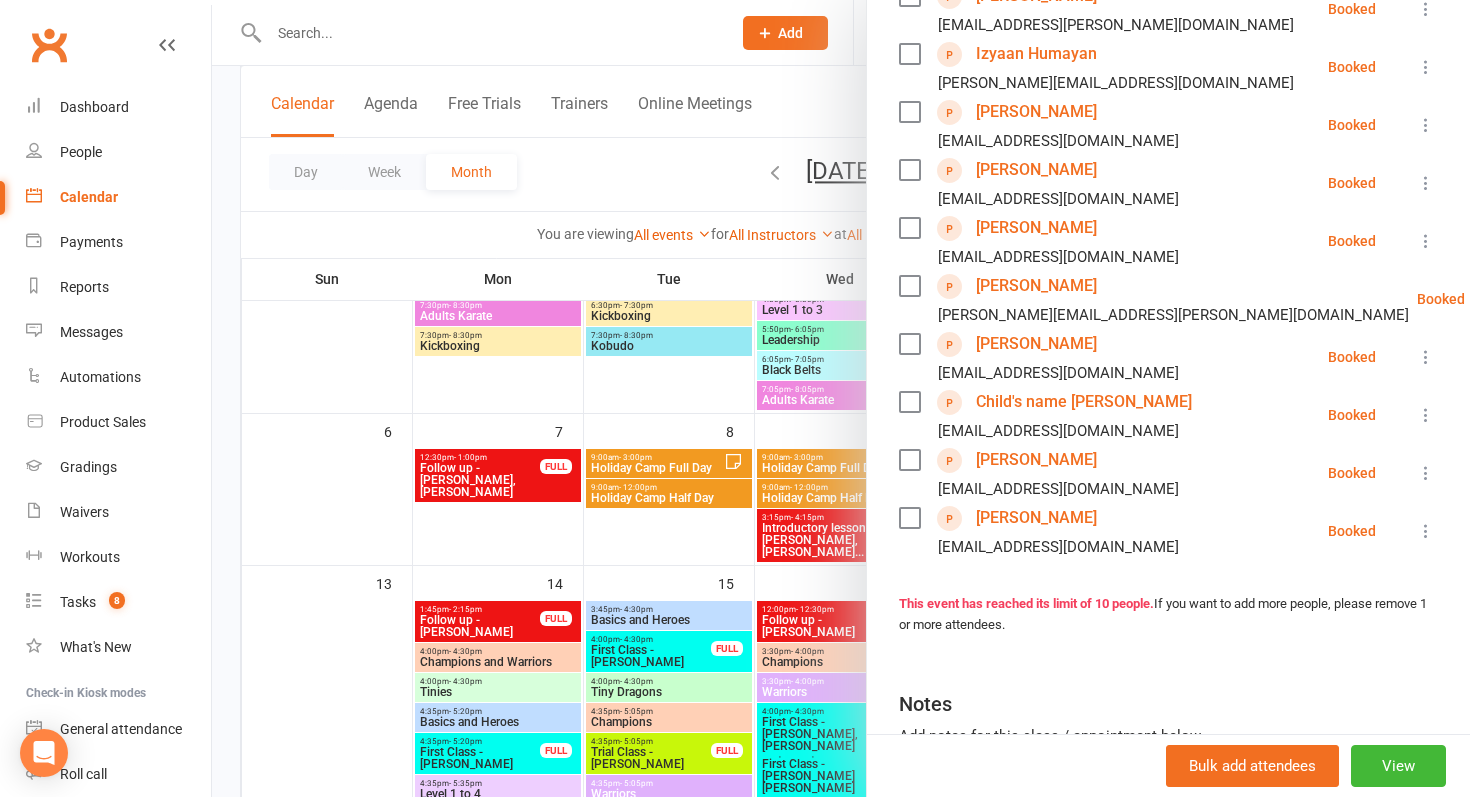 click on "[PERSON_NAME]" at bounding box center (1036, 228) 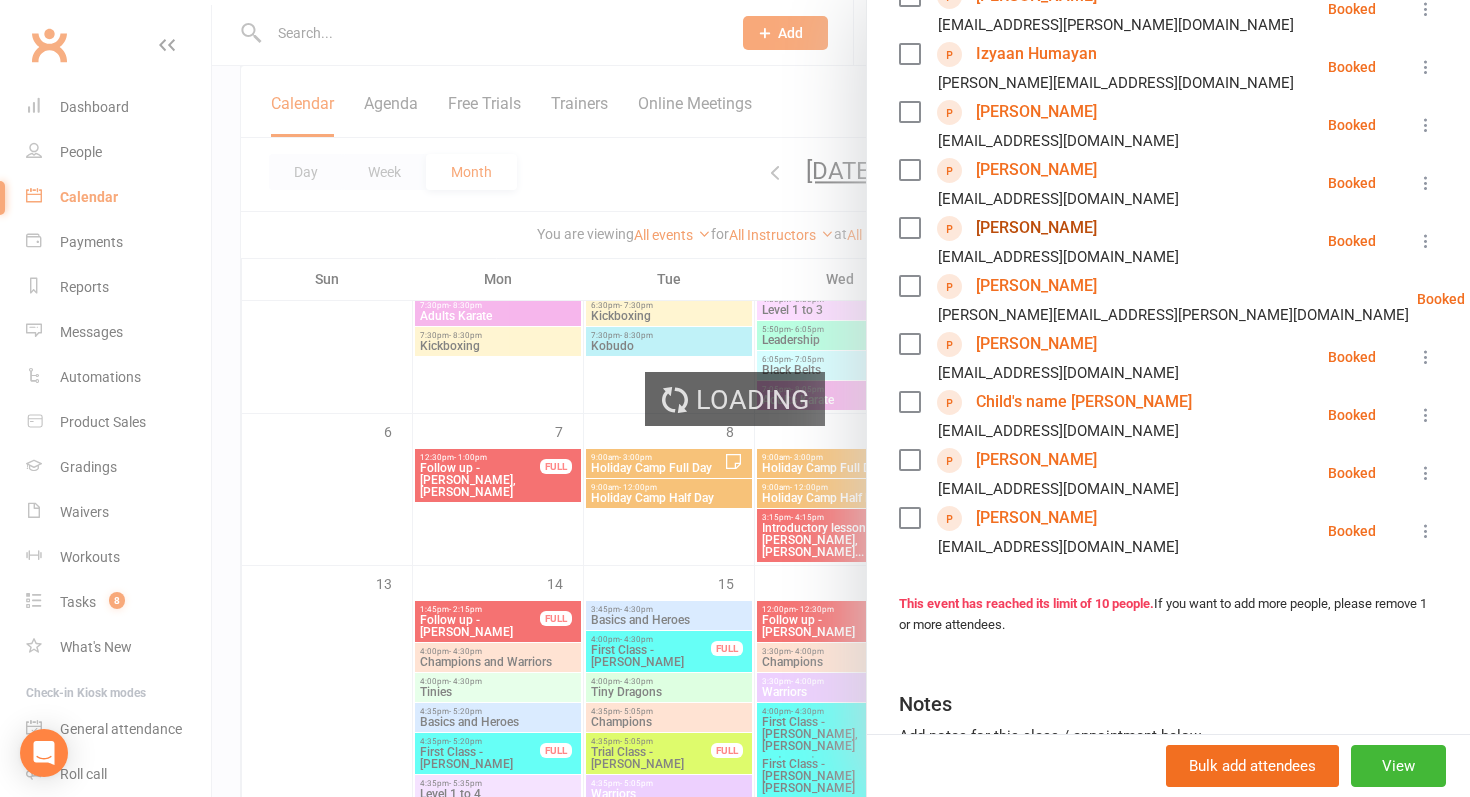 scroll, scrollTop: 0, scrollLeft: 0, axis: both 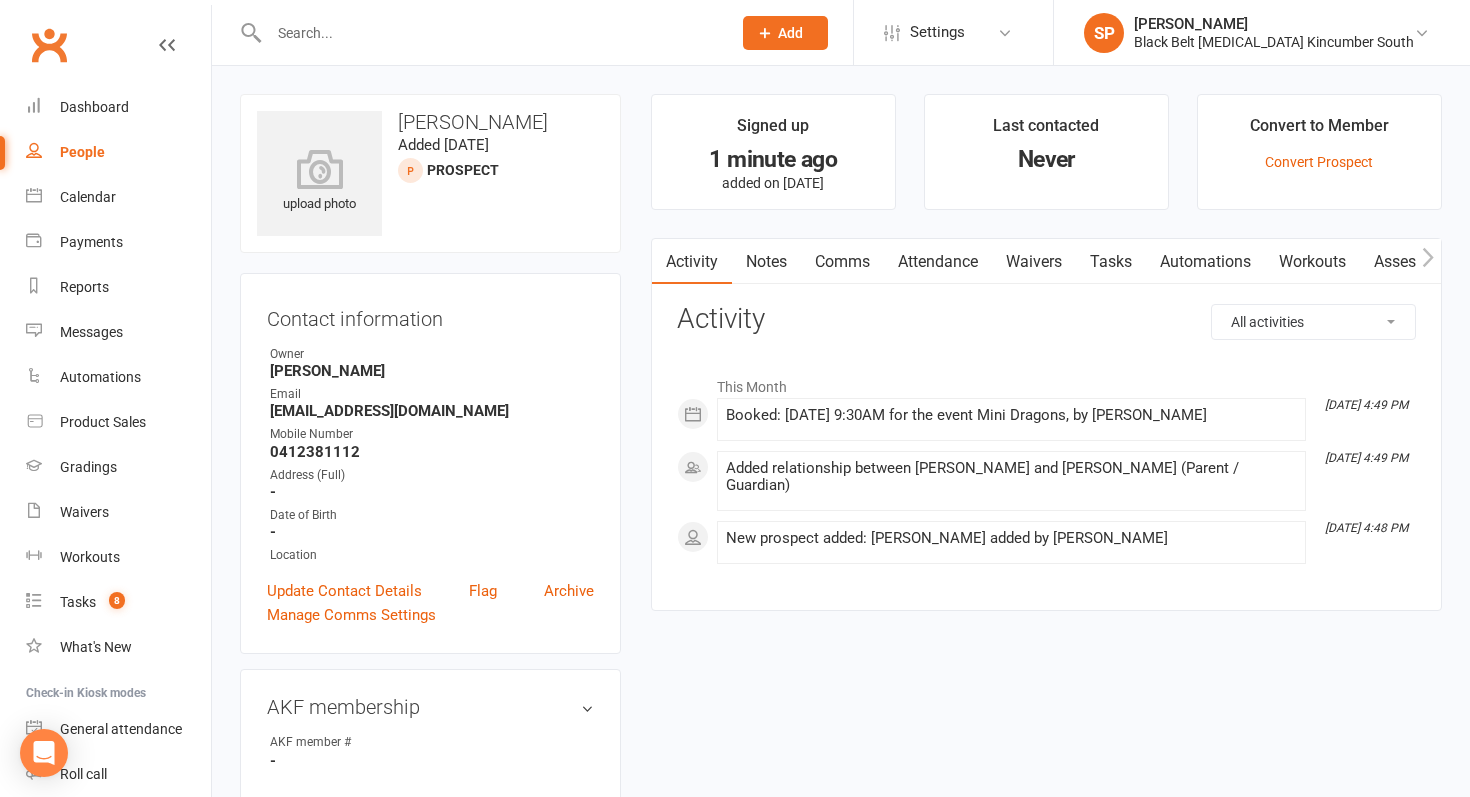 click on "Comms" at bounding box center (842, 262) 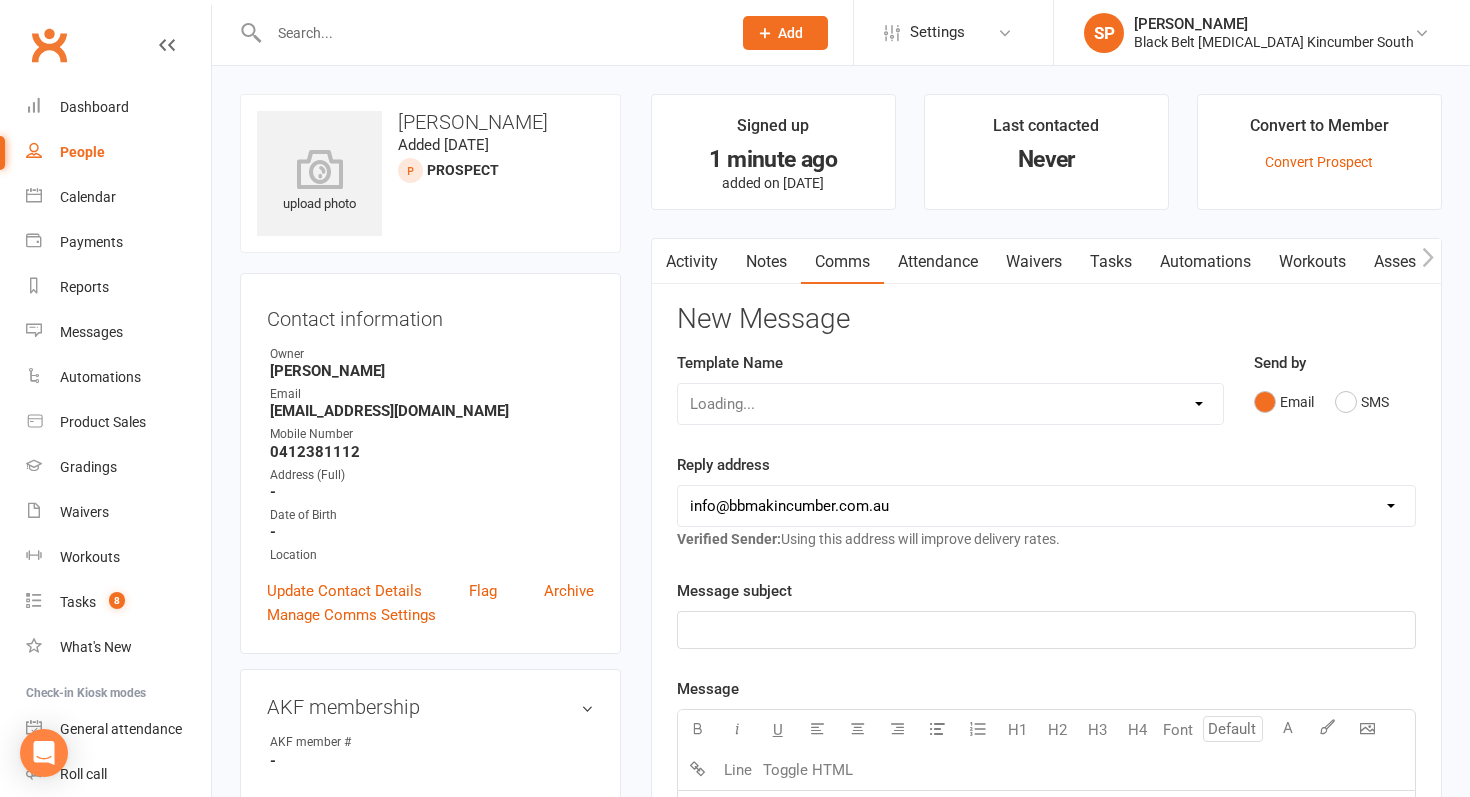 click on "Loading..." at bounding box center [950, 404] 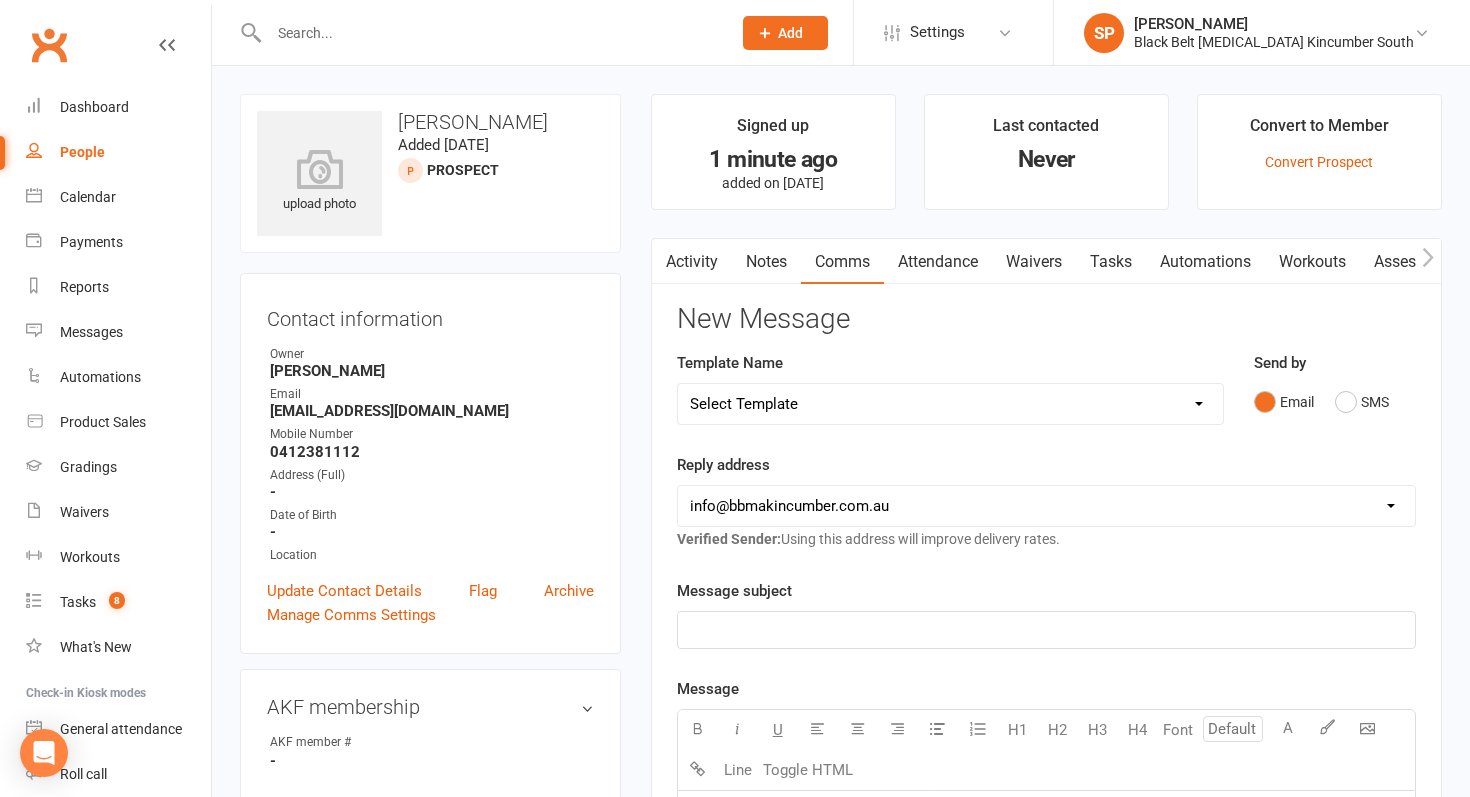 click on "Select Template [Email] End of Kickboxing Trial  [Email] Festival offer ending [Email] Google Reviews [Email] IWD [Email] [DATE] Offer [Email] Kickboxing Introductory Program [Email] Kickboxing templates [Email] Kincumber Karate Tournament [Email] Leadership [SMS] Leadership Acceptance [Email] Level 1 Upgrade [Email] Marketing email 15/8 [Email] Membership on Hold [Email] Newsletter Resubscribe [Email] Prep cycle Journal and calendar [PERSON_NAME] Senior [Email] Quit confirmation reply. [Email] State Team Info [Email] State team meeting [SMS] Waiver Reminder [Email] Waiver Signatures [Email] Australian Open [Email] Kids Karate Tournament [SMS] Kids Karate Tournament Text [Email] [GEOGRAPHIC_DATA] All Styles Registration [Email] [GEOGRAPHIC_DATA] Open [Email] State Championships Registration [Email] Tournament Week of [Email] Op Central [Email] [PERSON_NAME] grade what to bring to BB test [Email] Induction time confirmation [Email] Karate Black Belt Induction Invitation [Email] Karate Confirmation Invitation to Induction [Email] Parent letter to CBB" at bounding box center [950, 404] 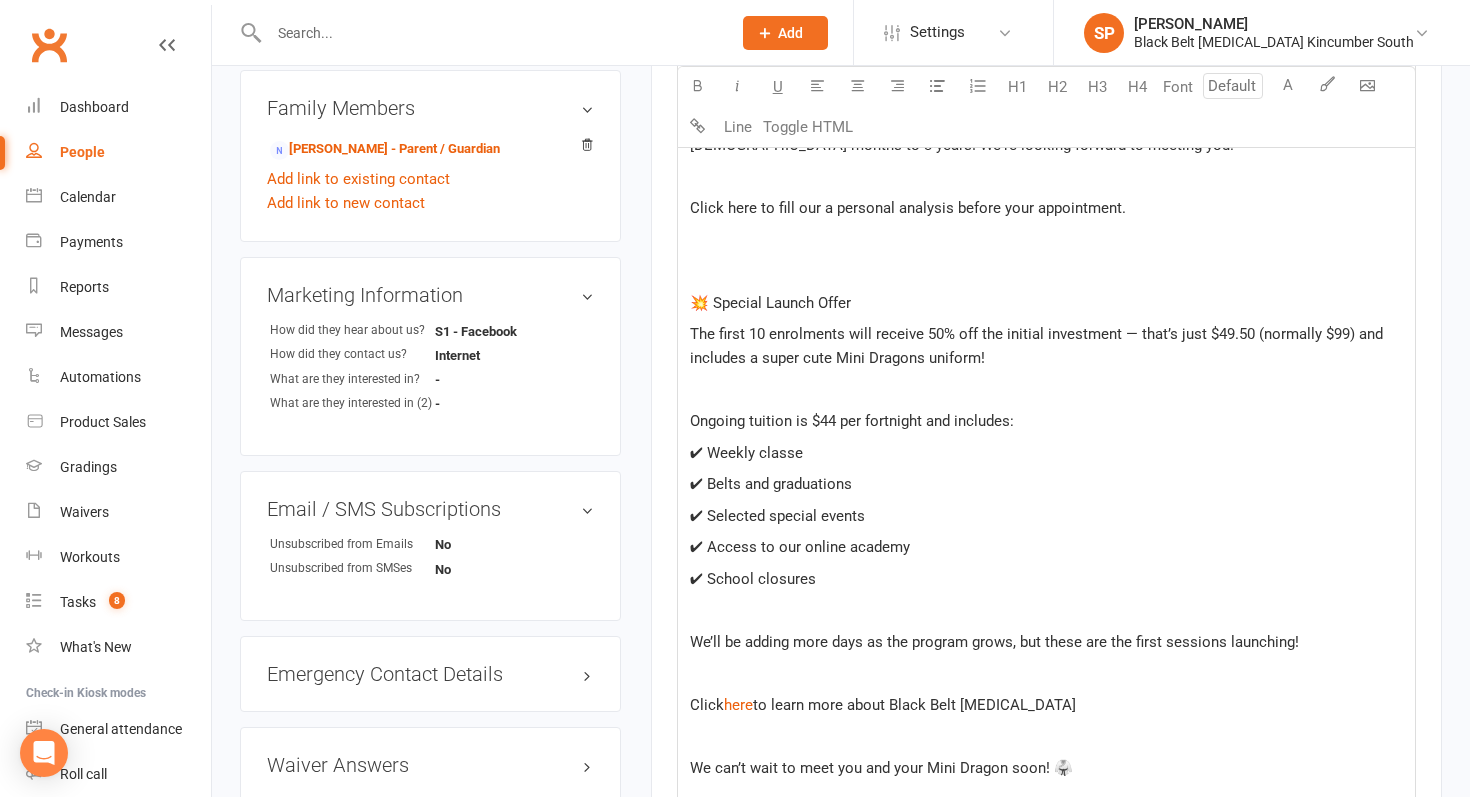 scroll, scrollTop: 761, scrollLeft: 0, axis: vertical 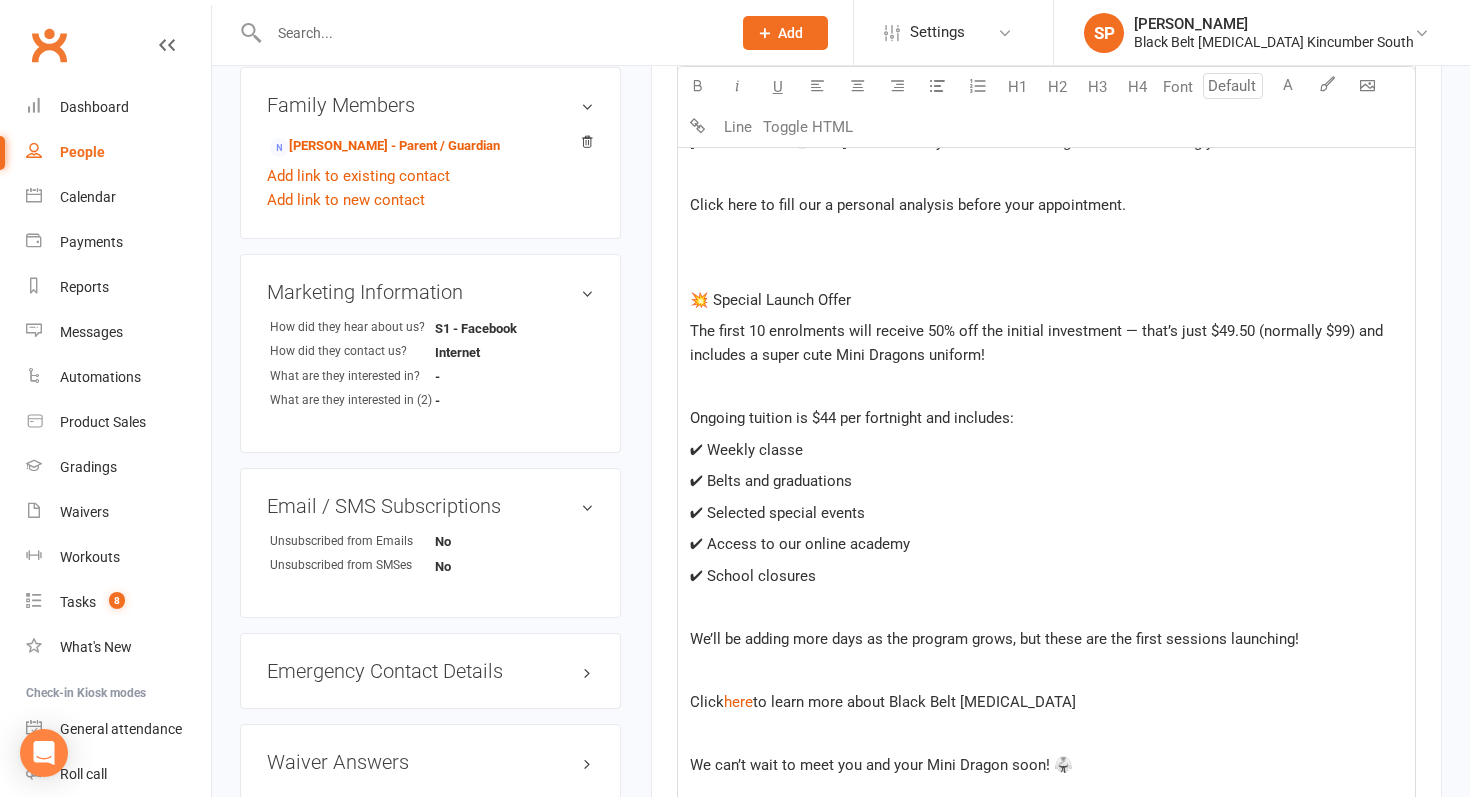 click on "Click here to fill our a personal analysis before your appointment." 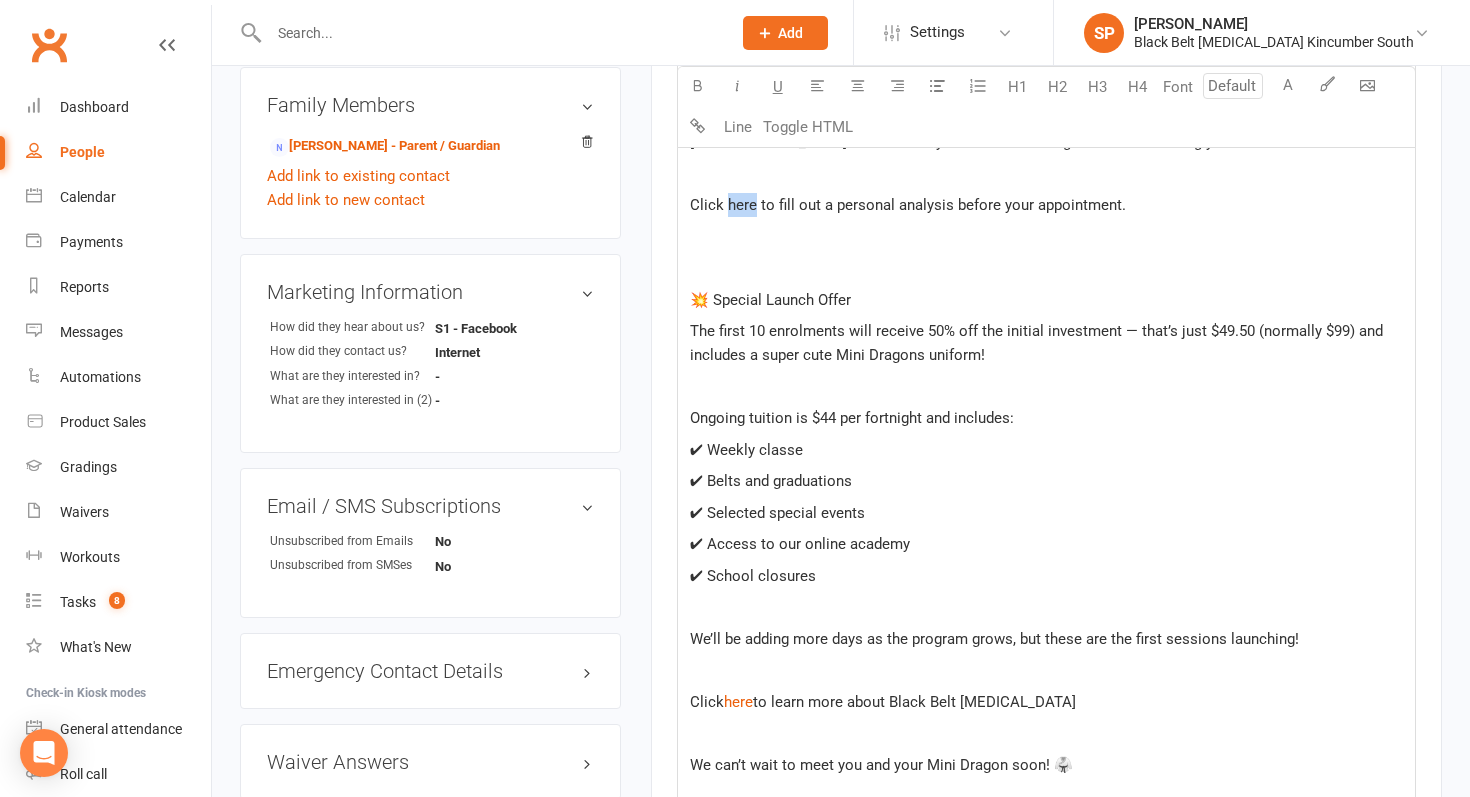drag, startPoint x: 753, startPoint y: 206, endPoint x: 728, endPoint y: 203, distance: 25.179358 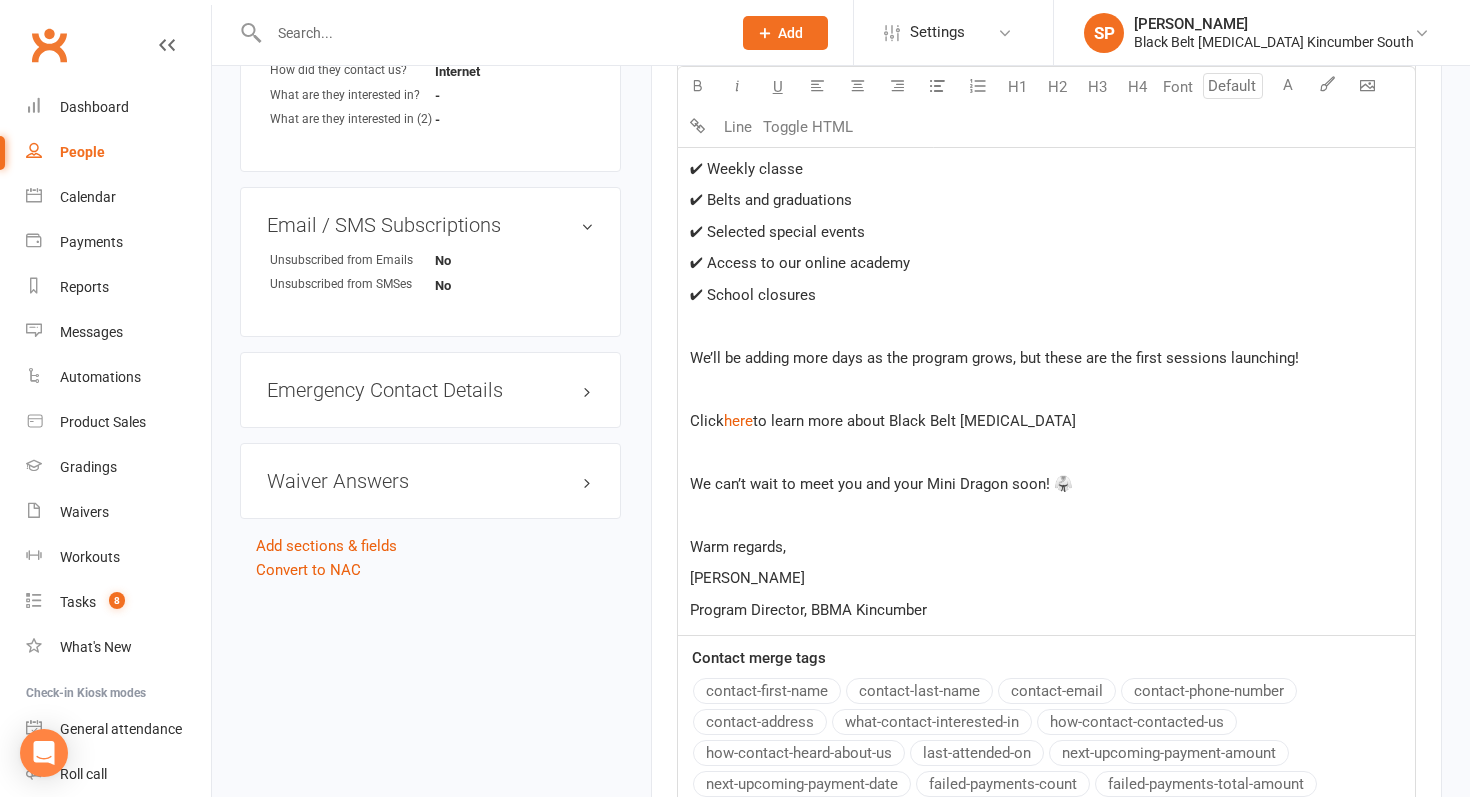 scroll, scrollTop: 1044, scrollLeft: 0, axis: vertical 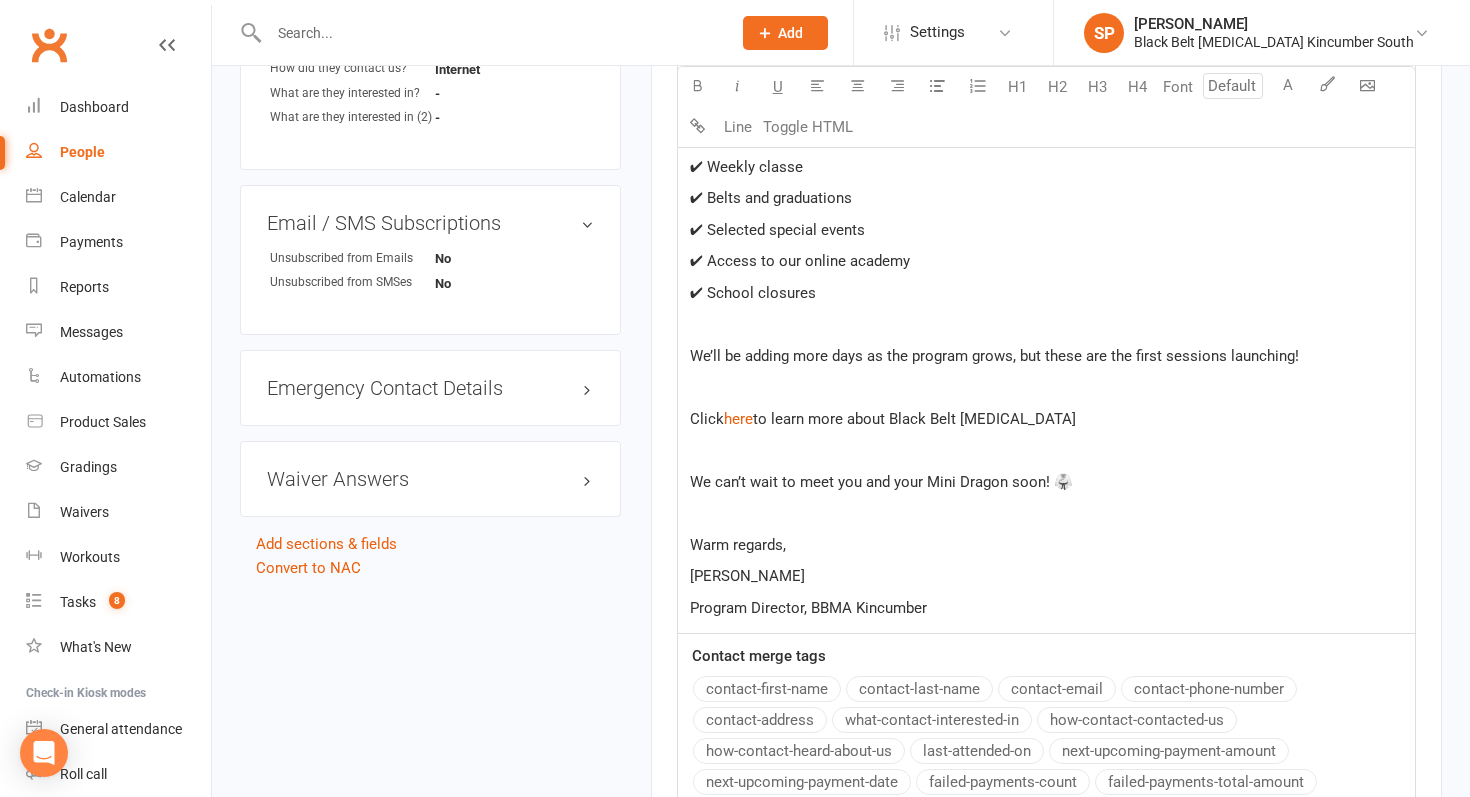 click on "We’ll be adding more days as the program grows, but these are the first sessions launching!" 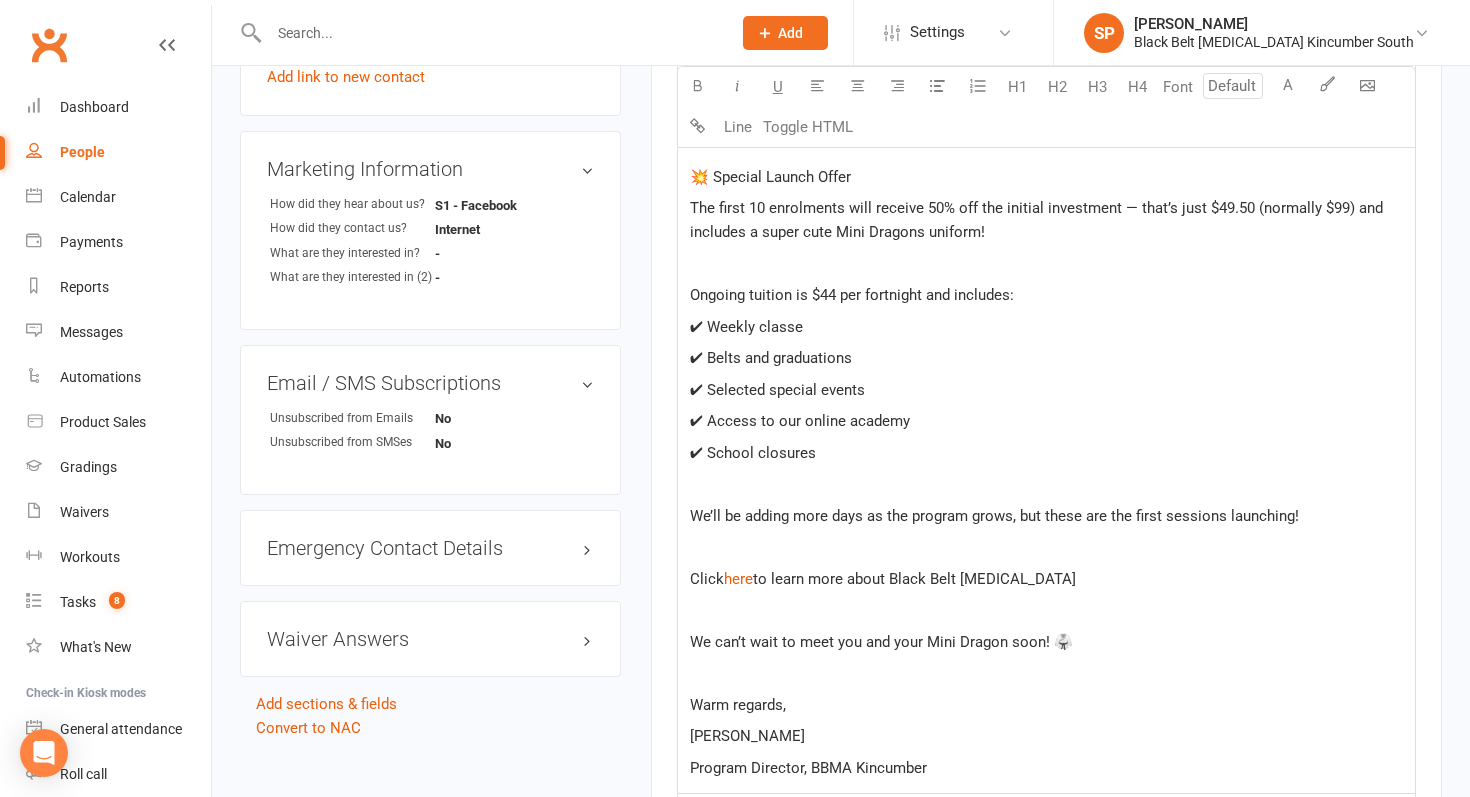 scroll, scrollTop: 660, scrollLeft: 0, axis: vertical 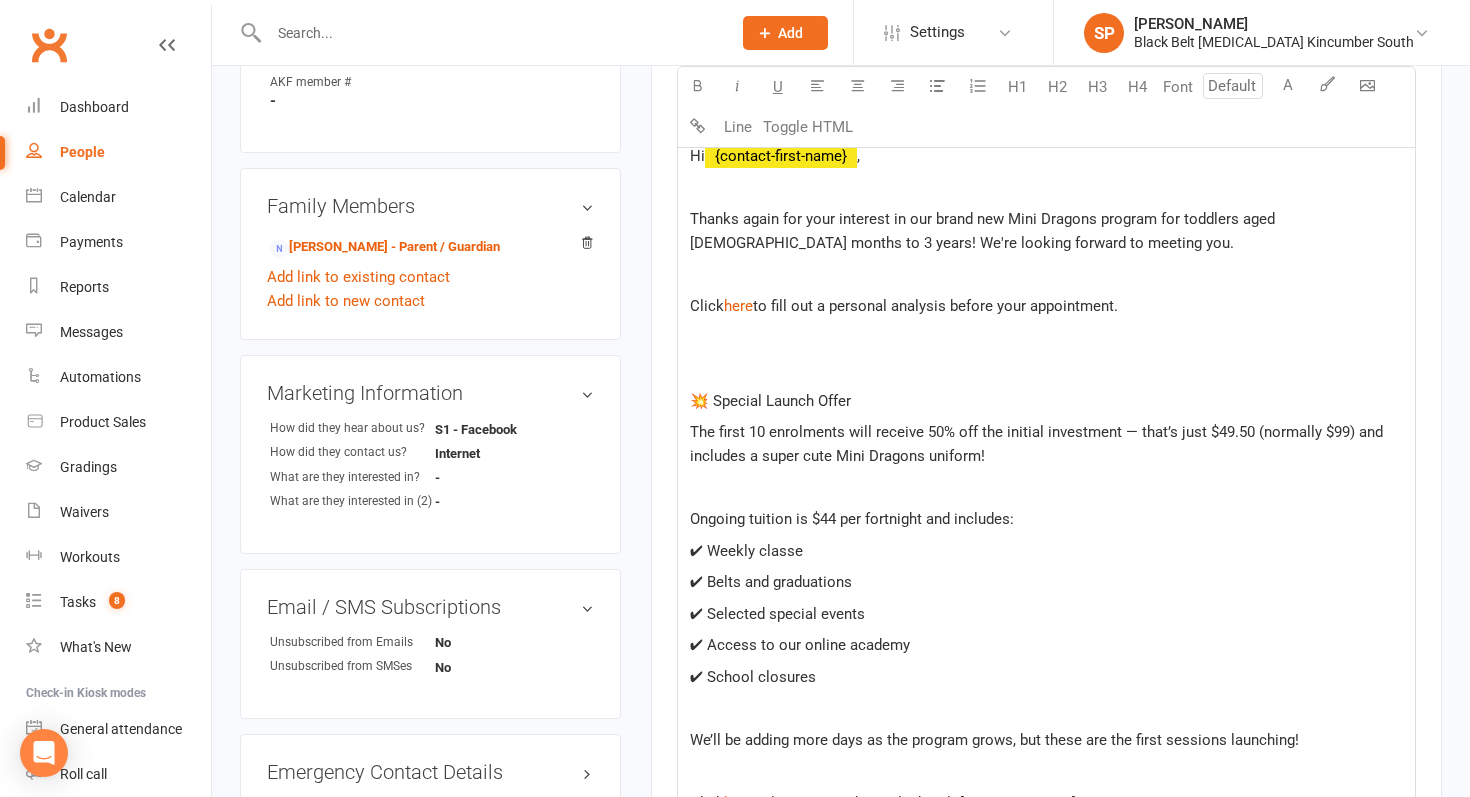 click on "Thanks again for your interest in our brand new Mini Dragons program for toddlers aged [DEMOGRAPHIC_DATA] months to 3 years! We're looking forward to meeting you." 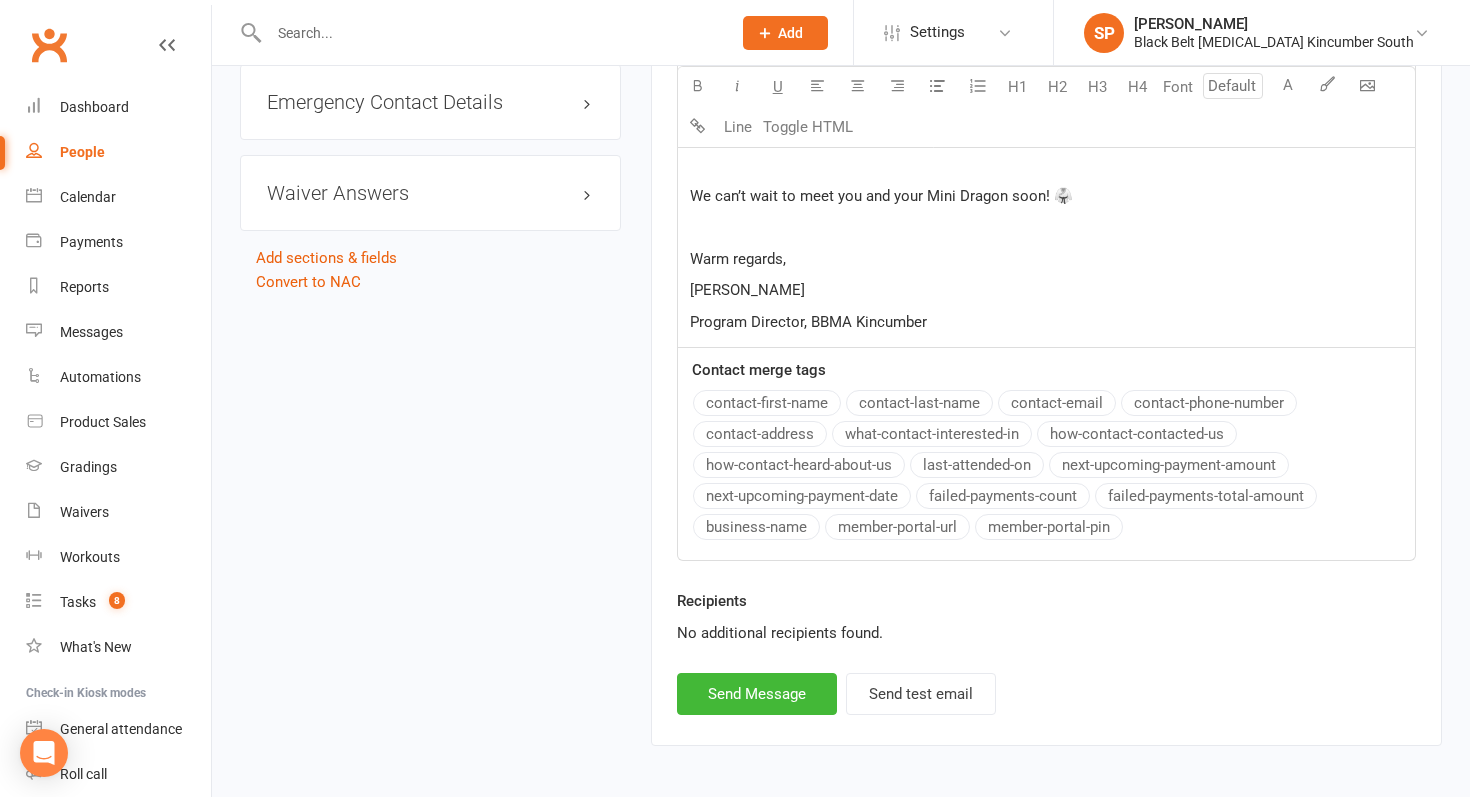 scroll, scrollTop: 1406, scrollLeft: 0, axis: vertical 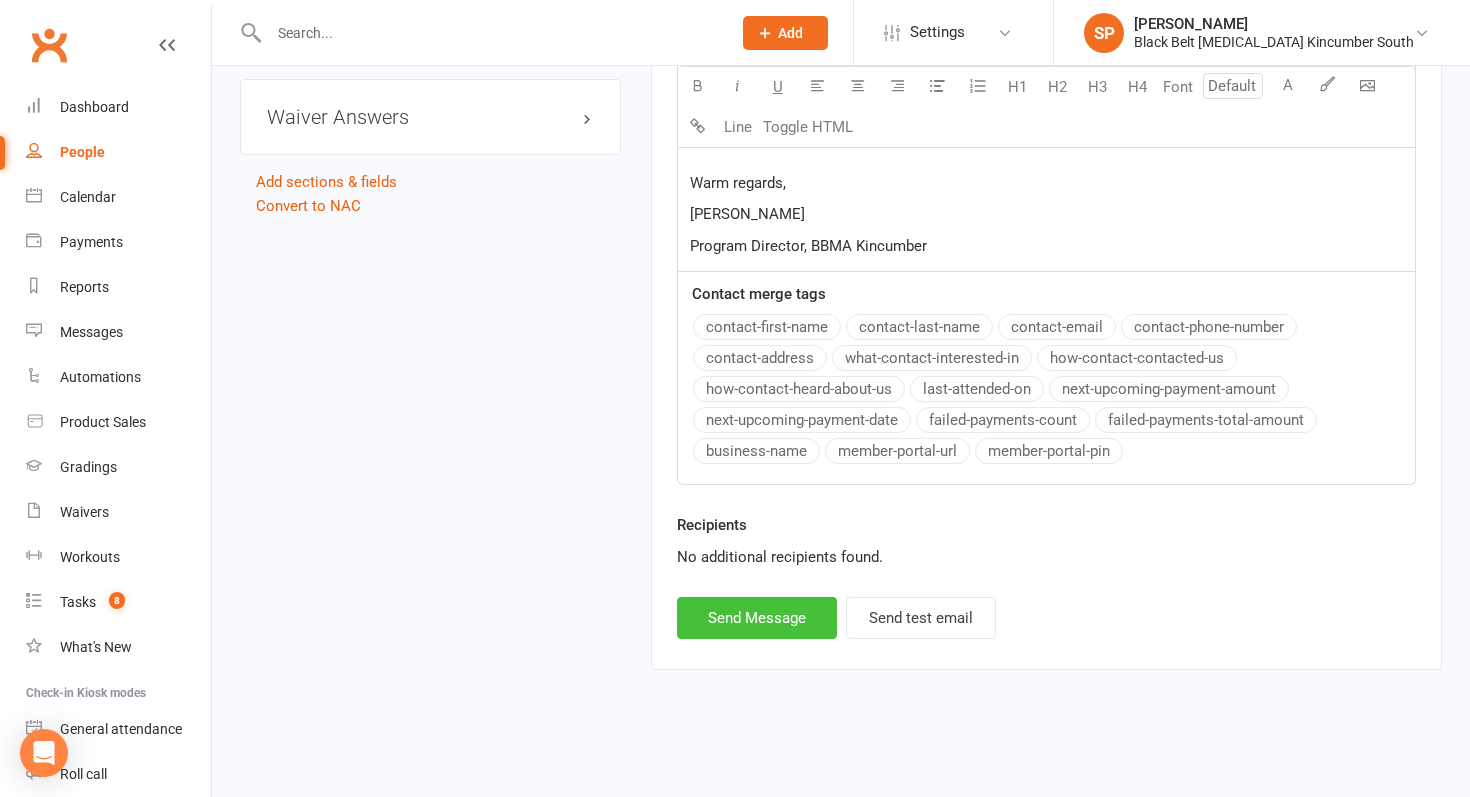 click on "Send Message" at bounding box center [757, 618] 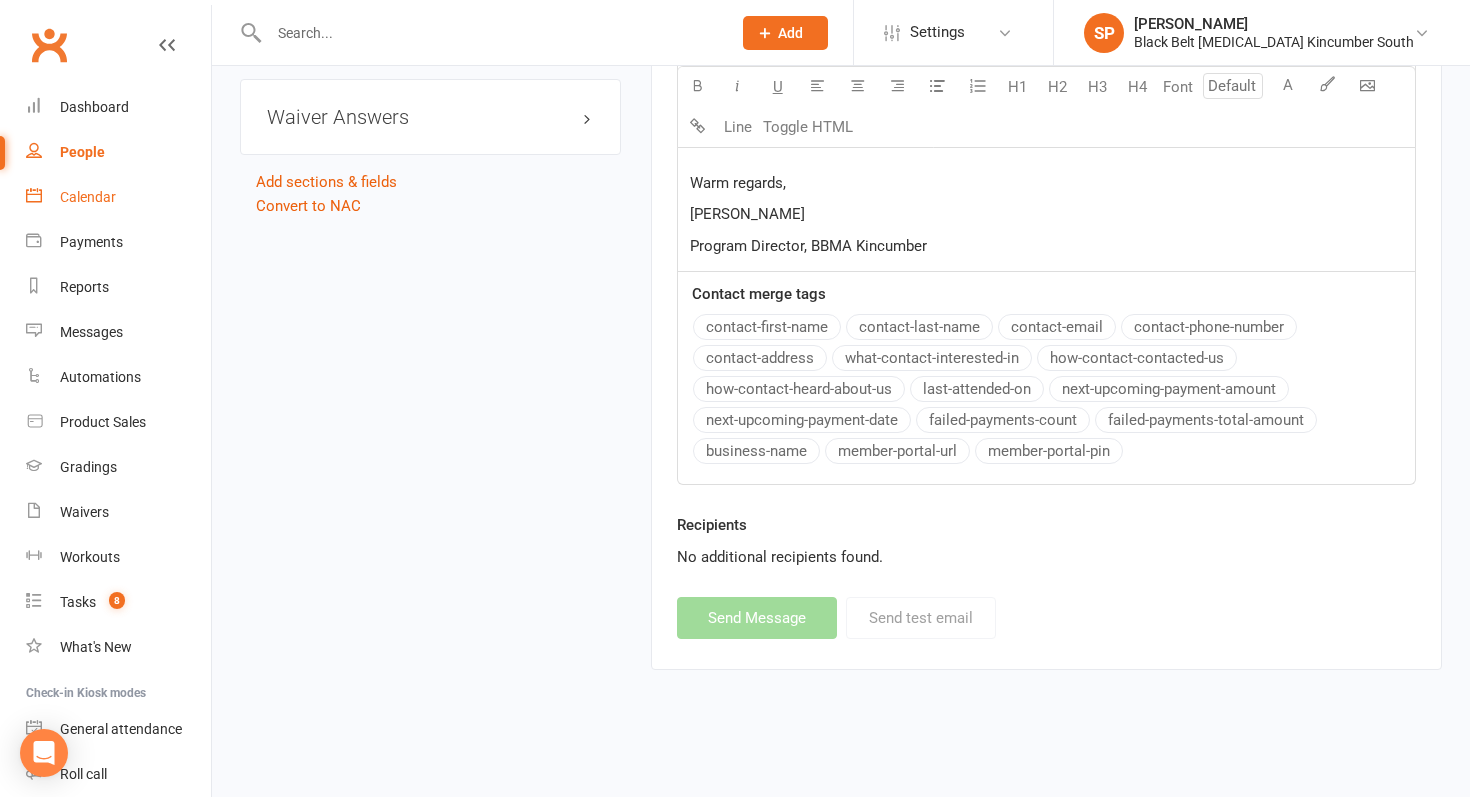 select 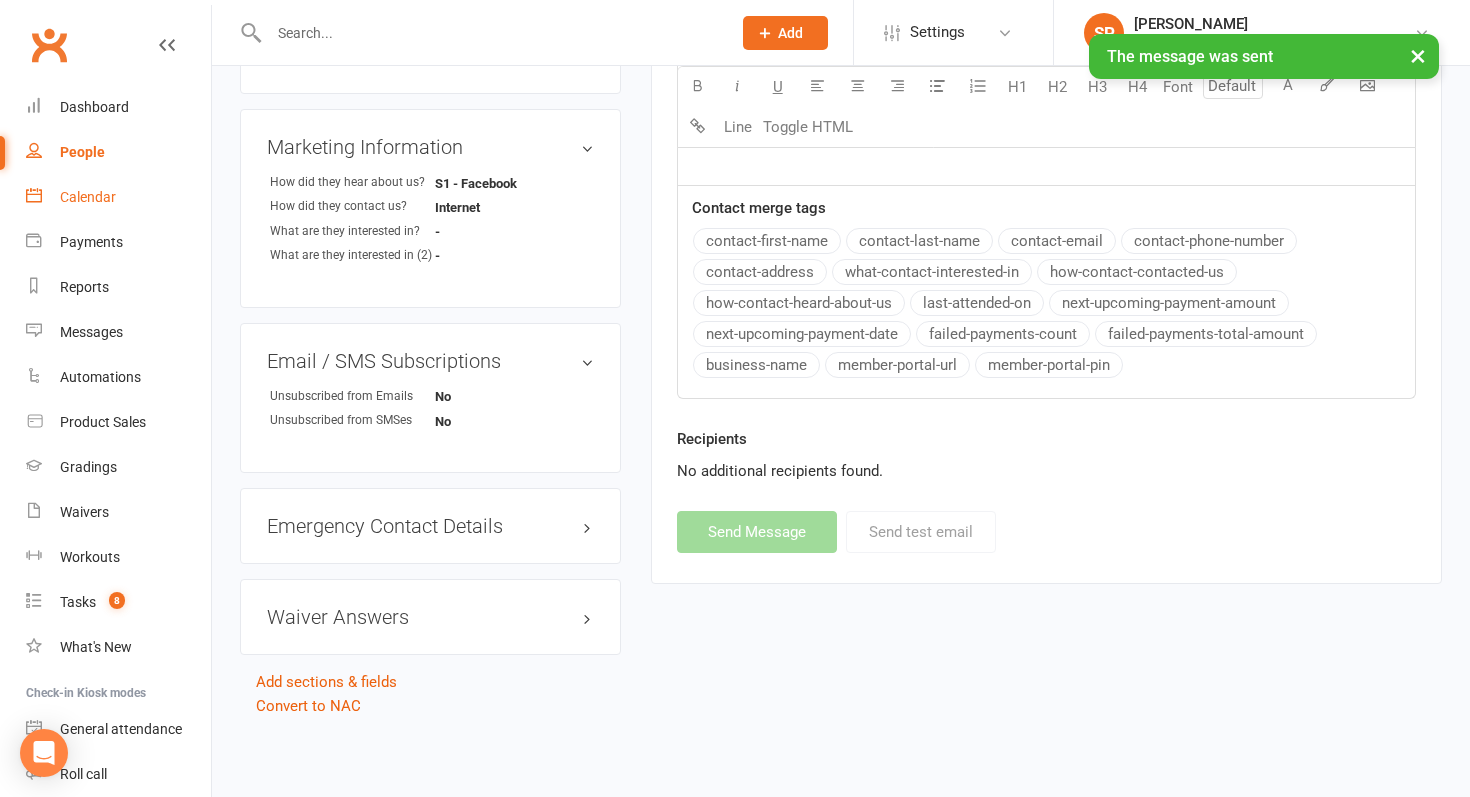 scroll, scrollTop: 904, scrollLeft: 0, axis: vertical 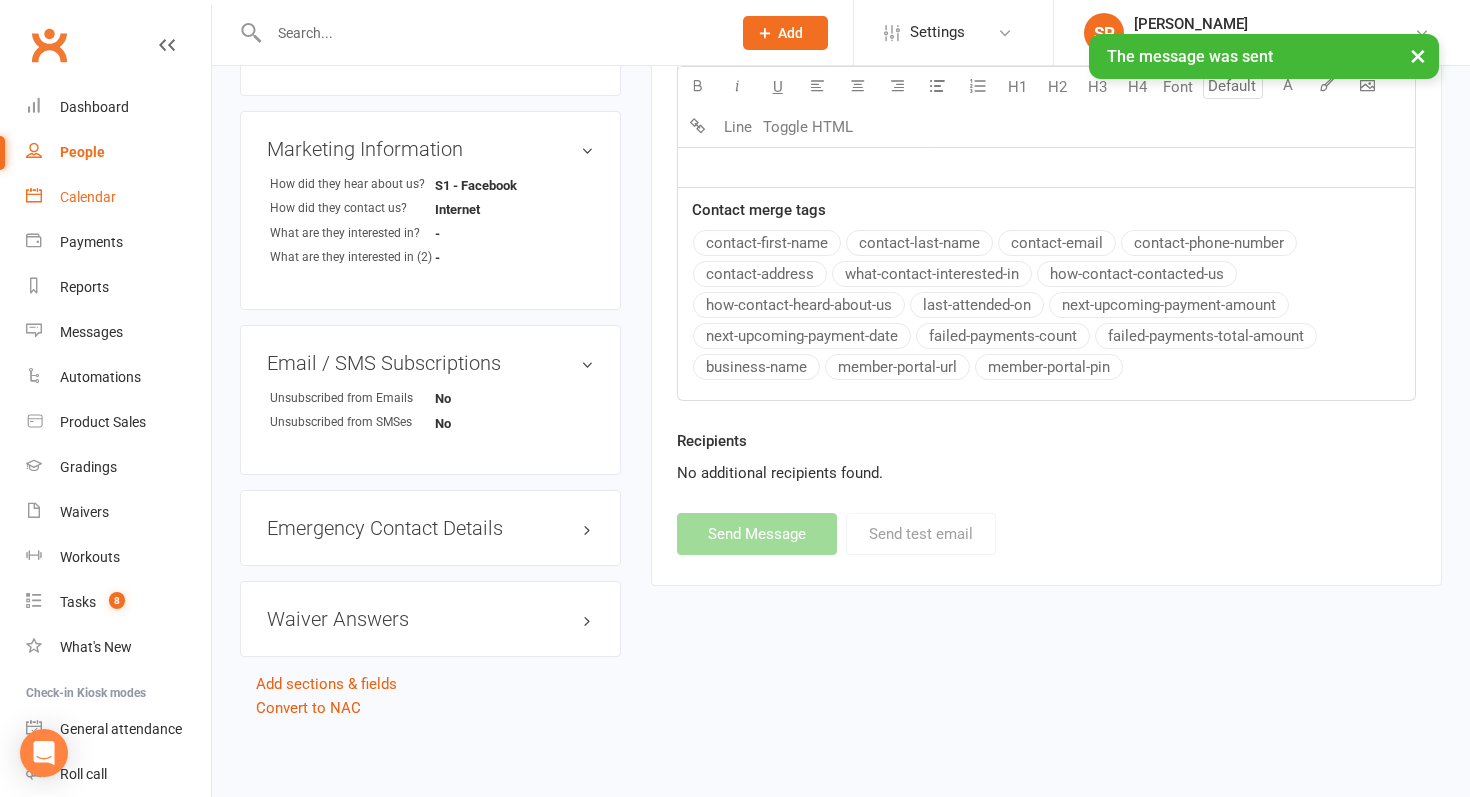 click on "Calendar" at bounding box center (88, 197) 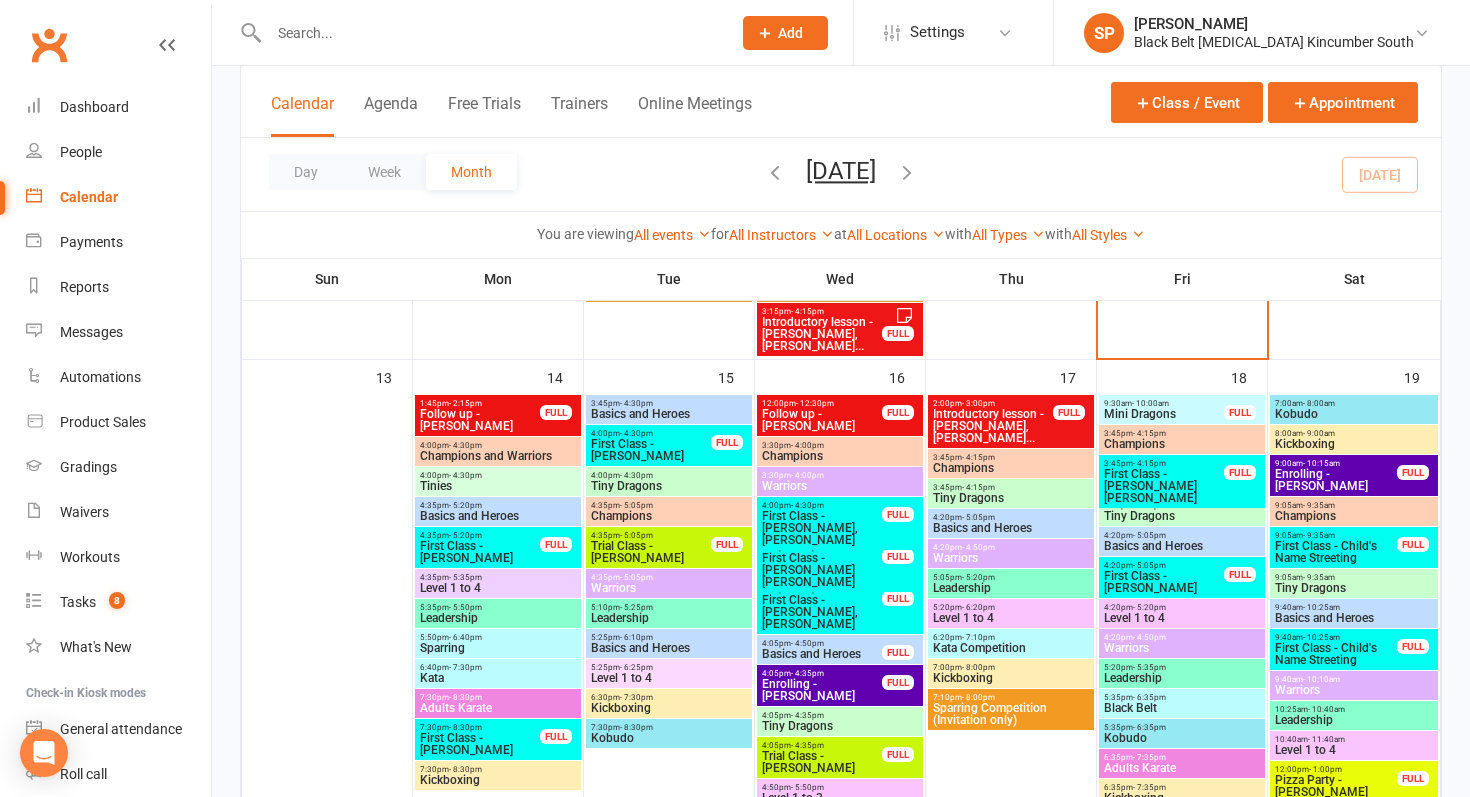 scroll, scrollTop: 581, scrollLeft: 0, axis: vertical 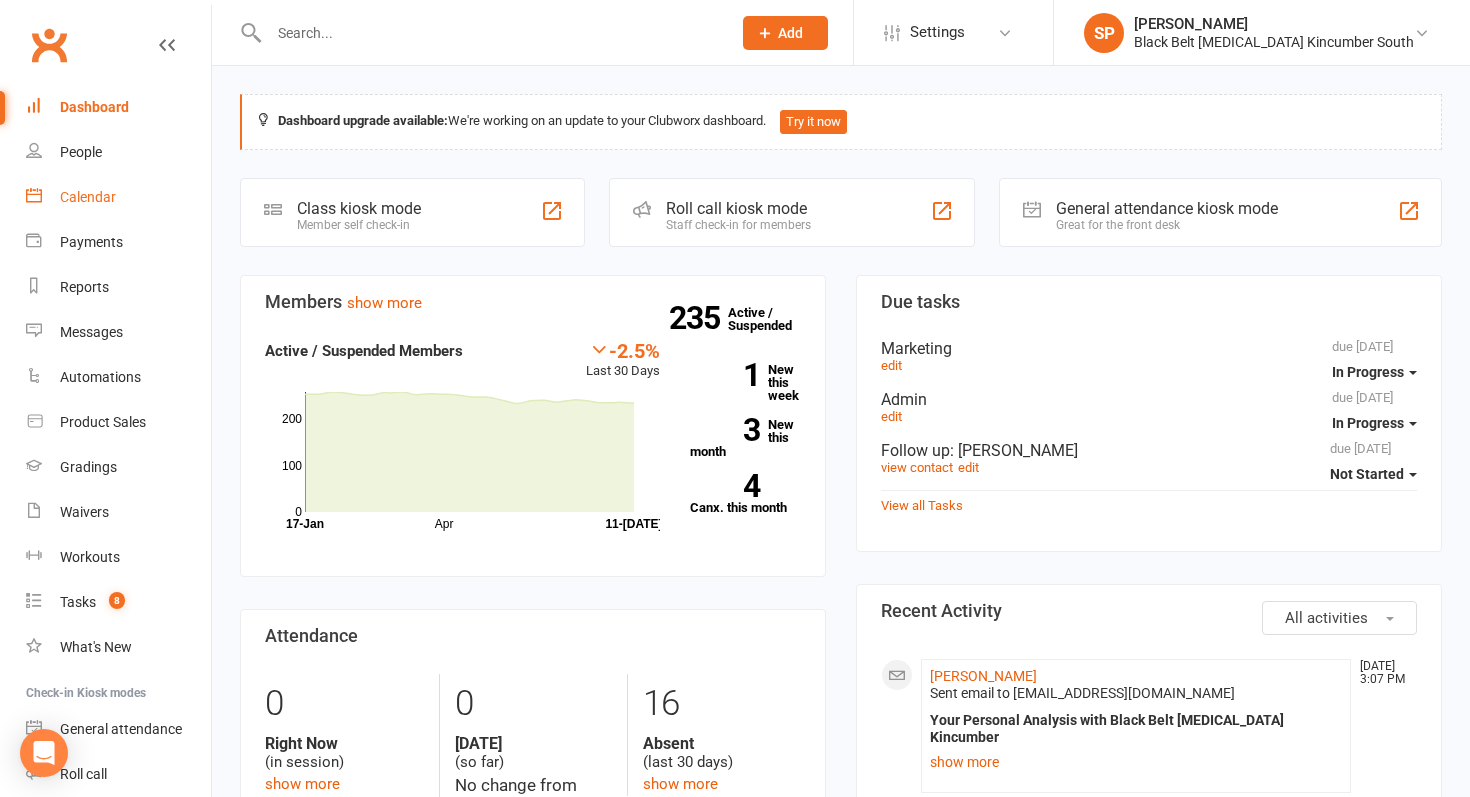 click on "Calendar" at bounding box center [118, 197] 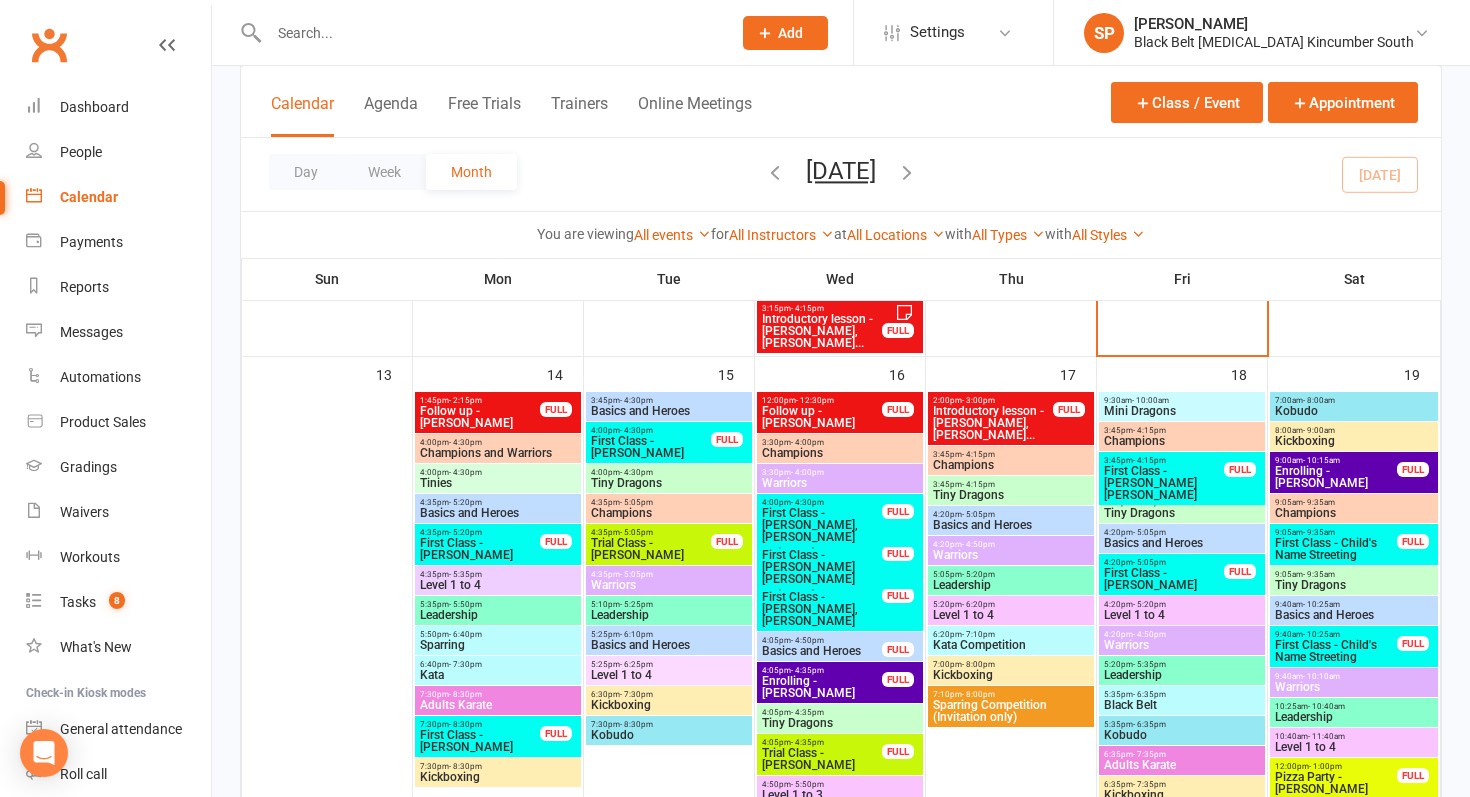 scroll, scrollTop: 601, scrollLeft: 0, axis: vertical 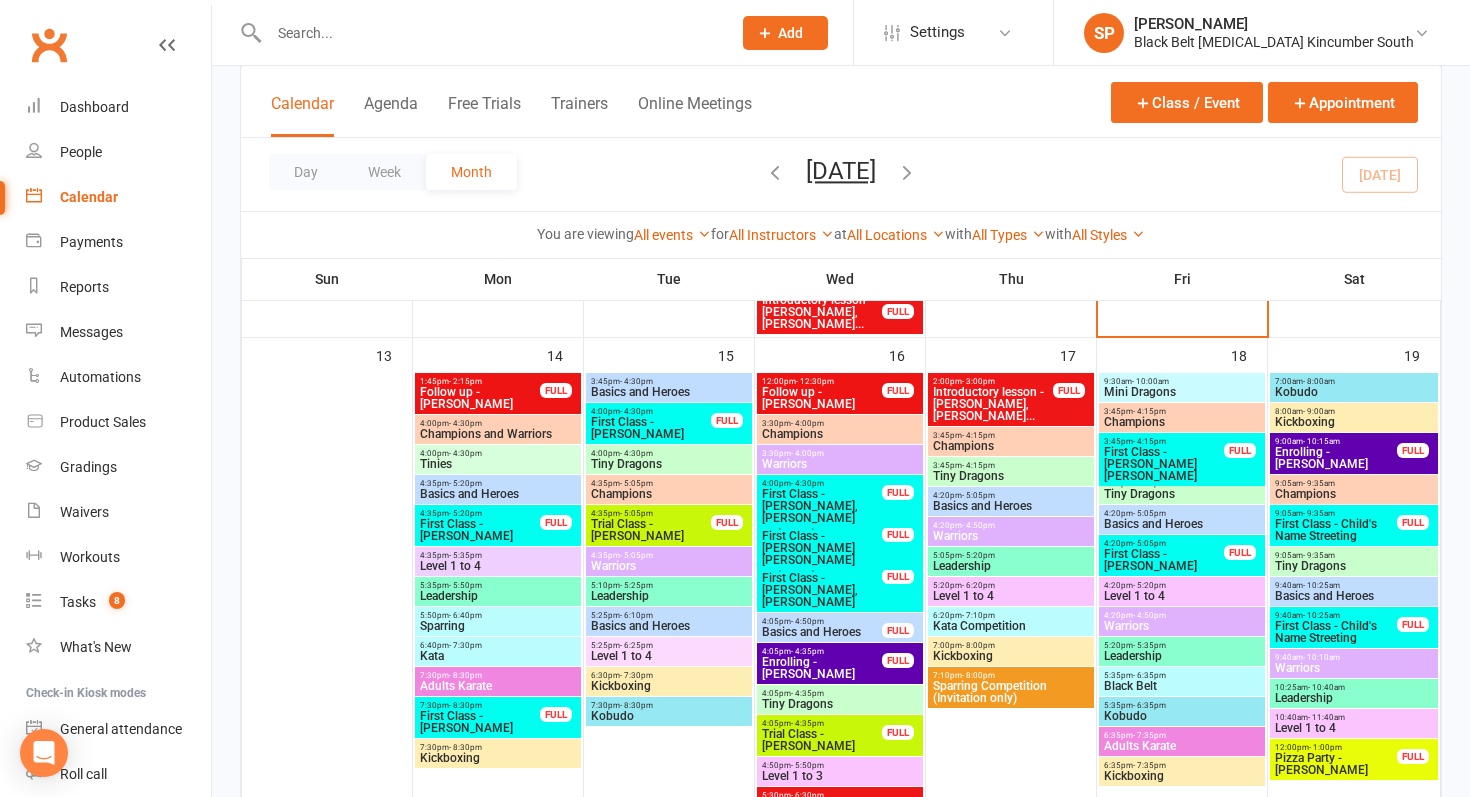 click on "Mini Dragons" at bounding box center (1182, 392) 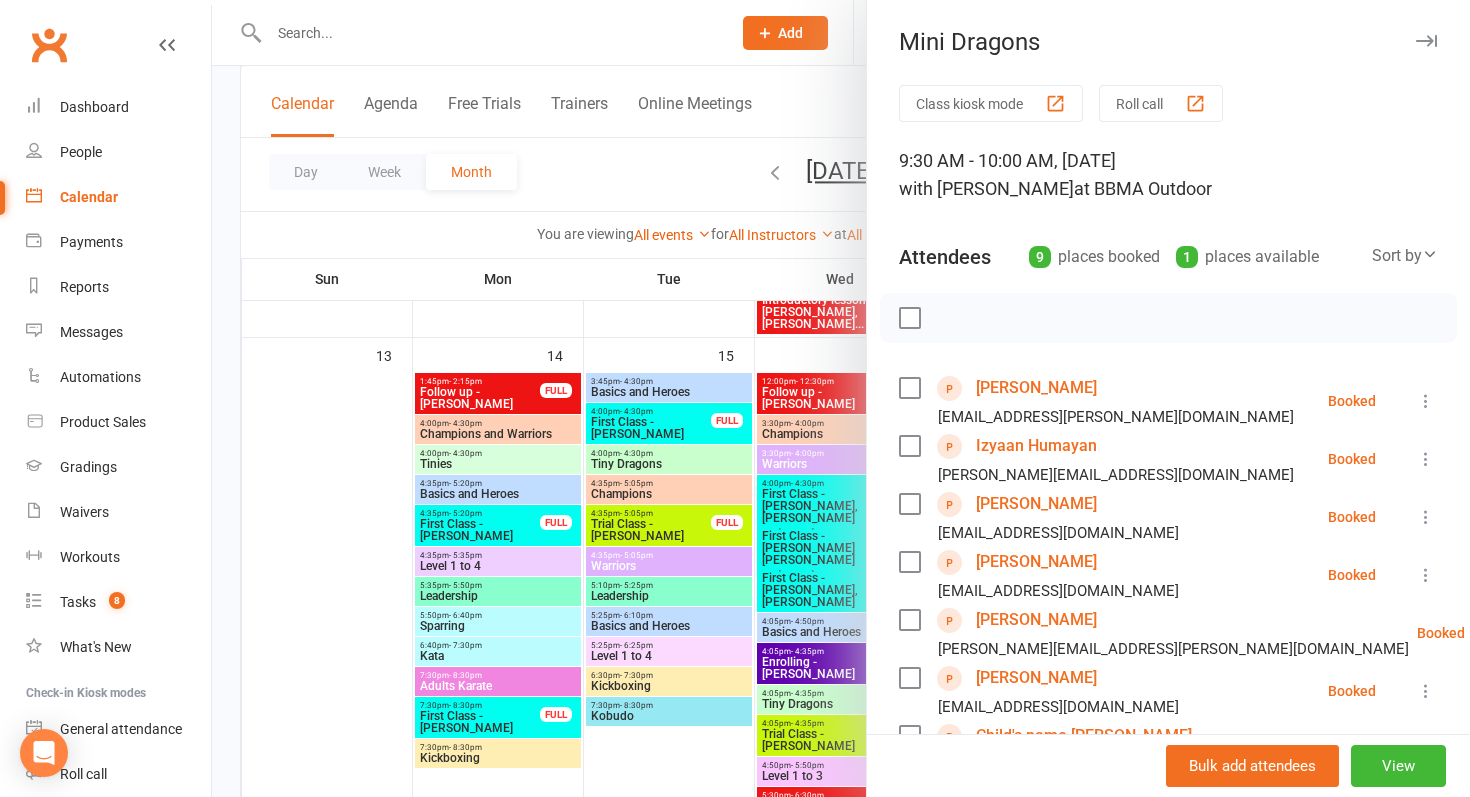 click at bounding box center (841, 398) 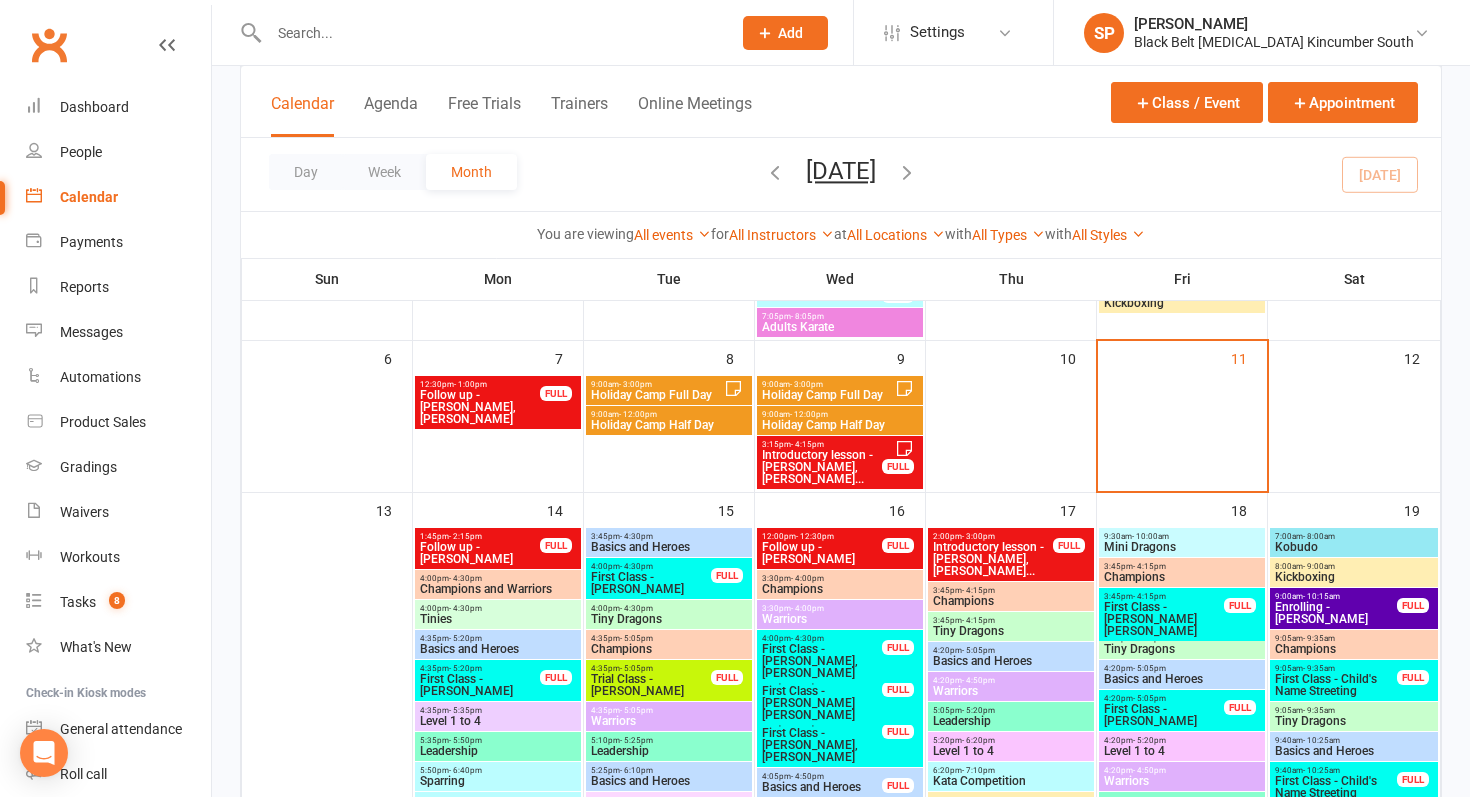 scroll, scrollTop: 432, scrollLeft: 0, axis: vertical 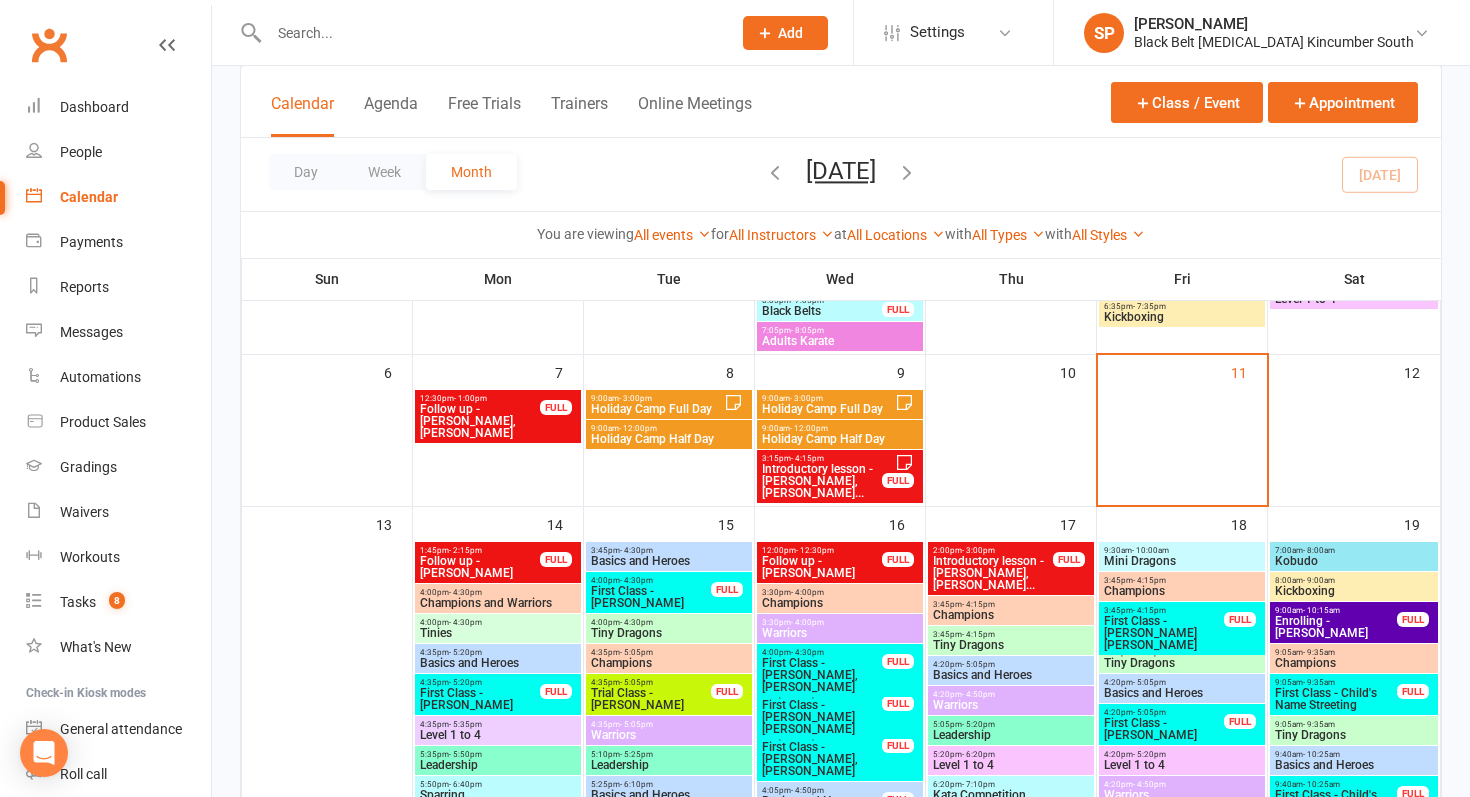 click on "- 10:00am" at bounding box center [1150, 550] 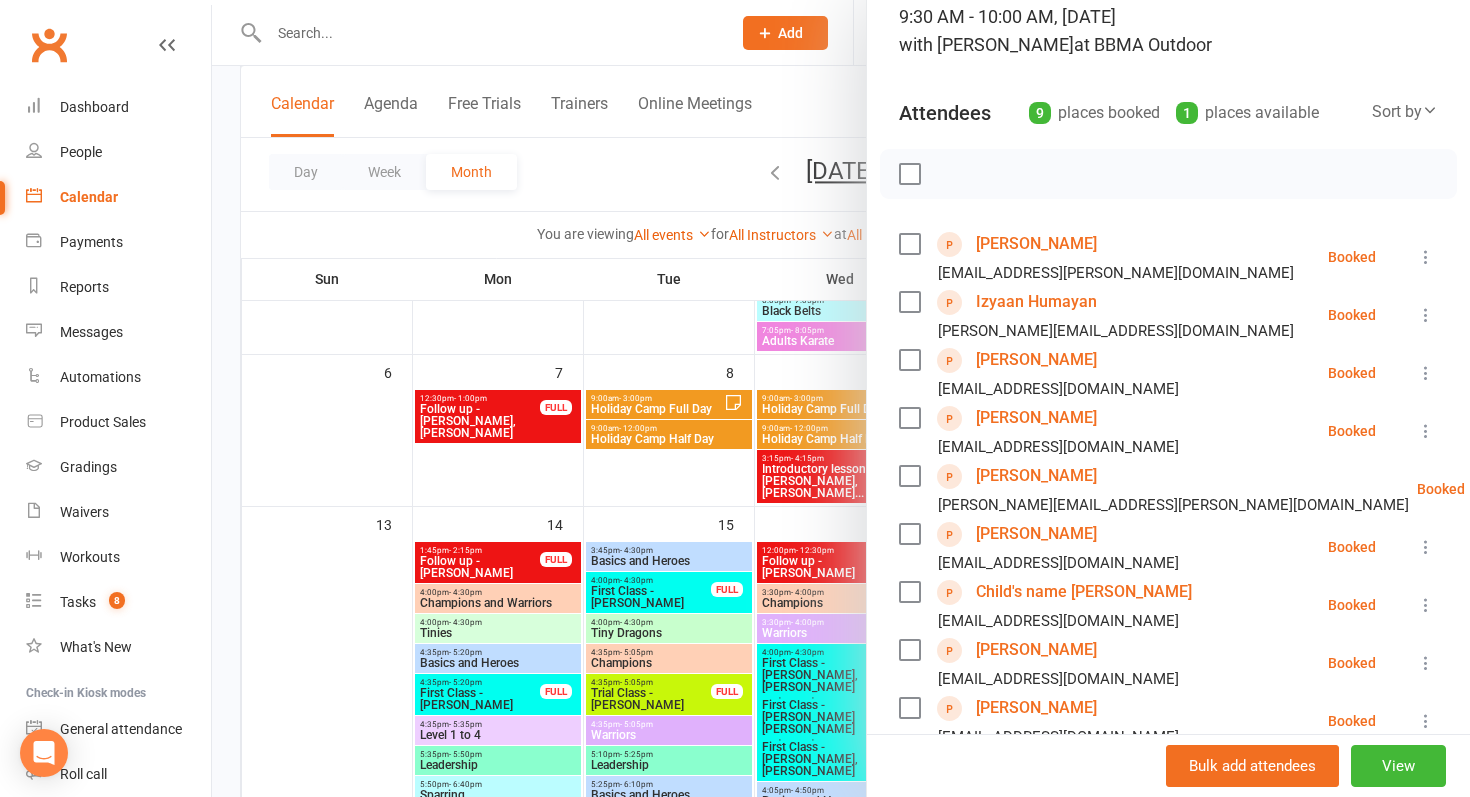 scroll, scrollTop: 146, scrollLeft: 0, axis: vertical 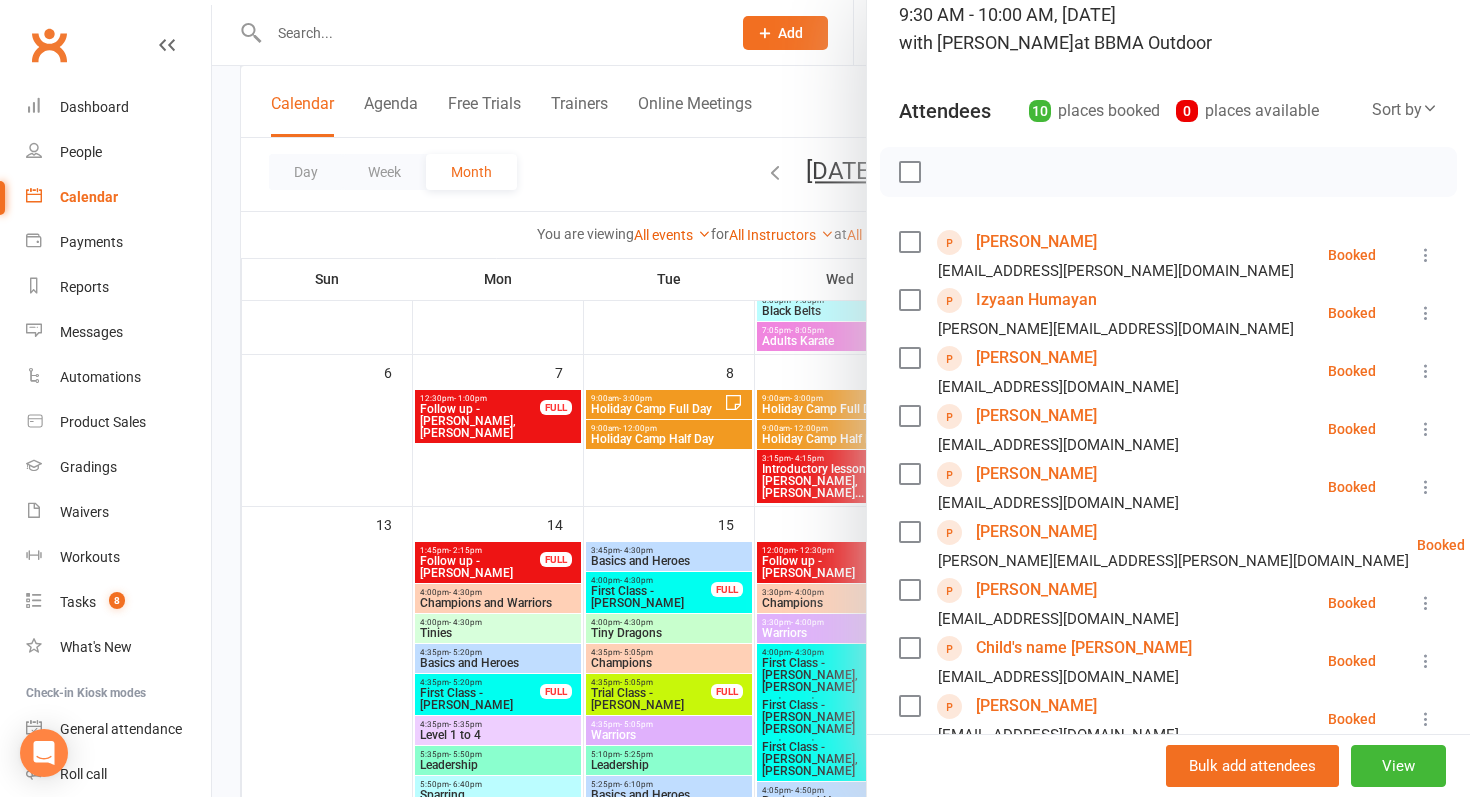 click on "[PERSON_NAME]" at bounding box center [1036, 474] 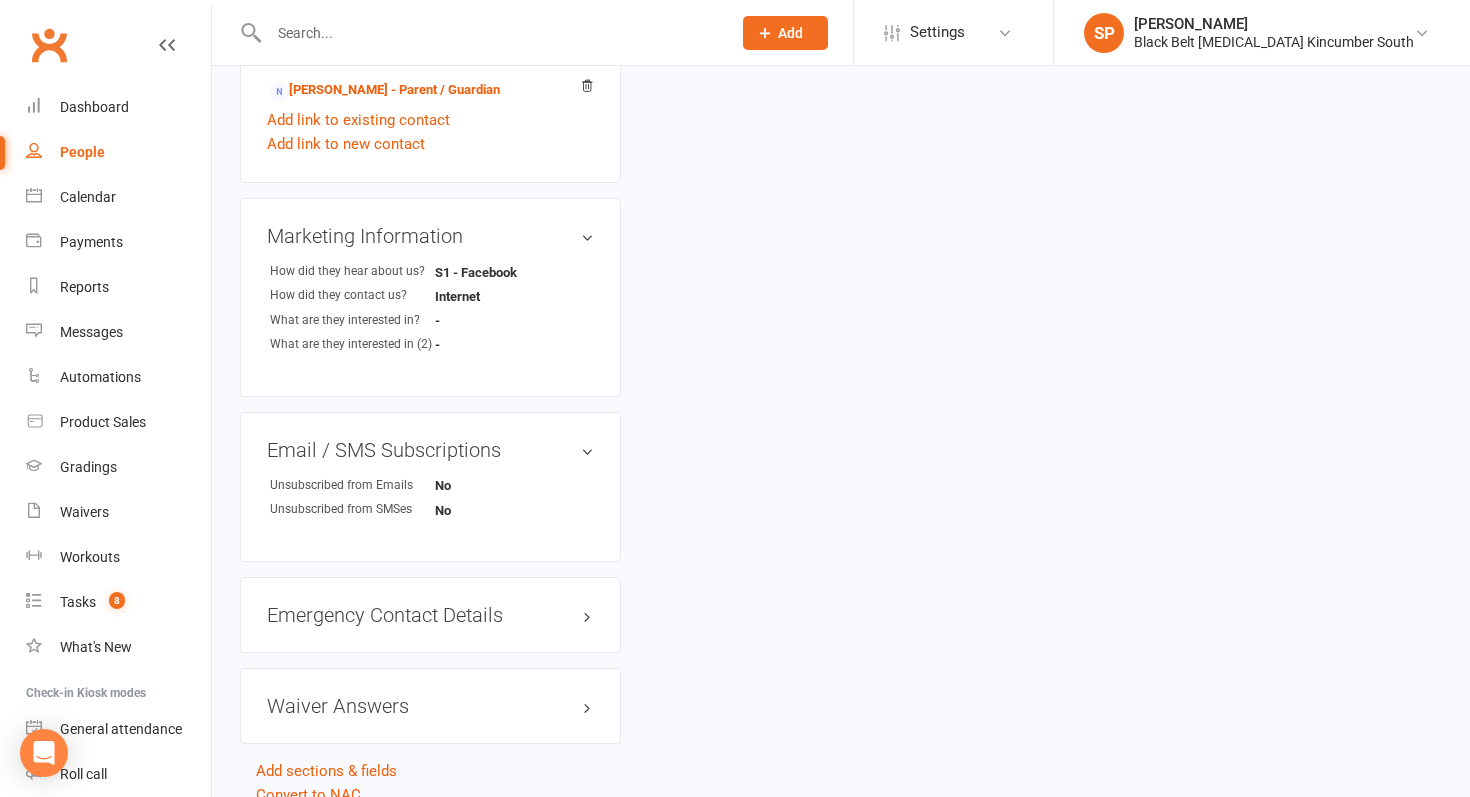 scroll, scrollTop: 793, scrollLeft: 0, axis: vertical 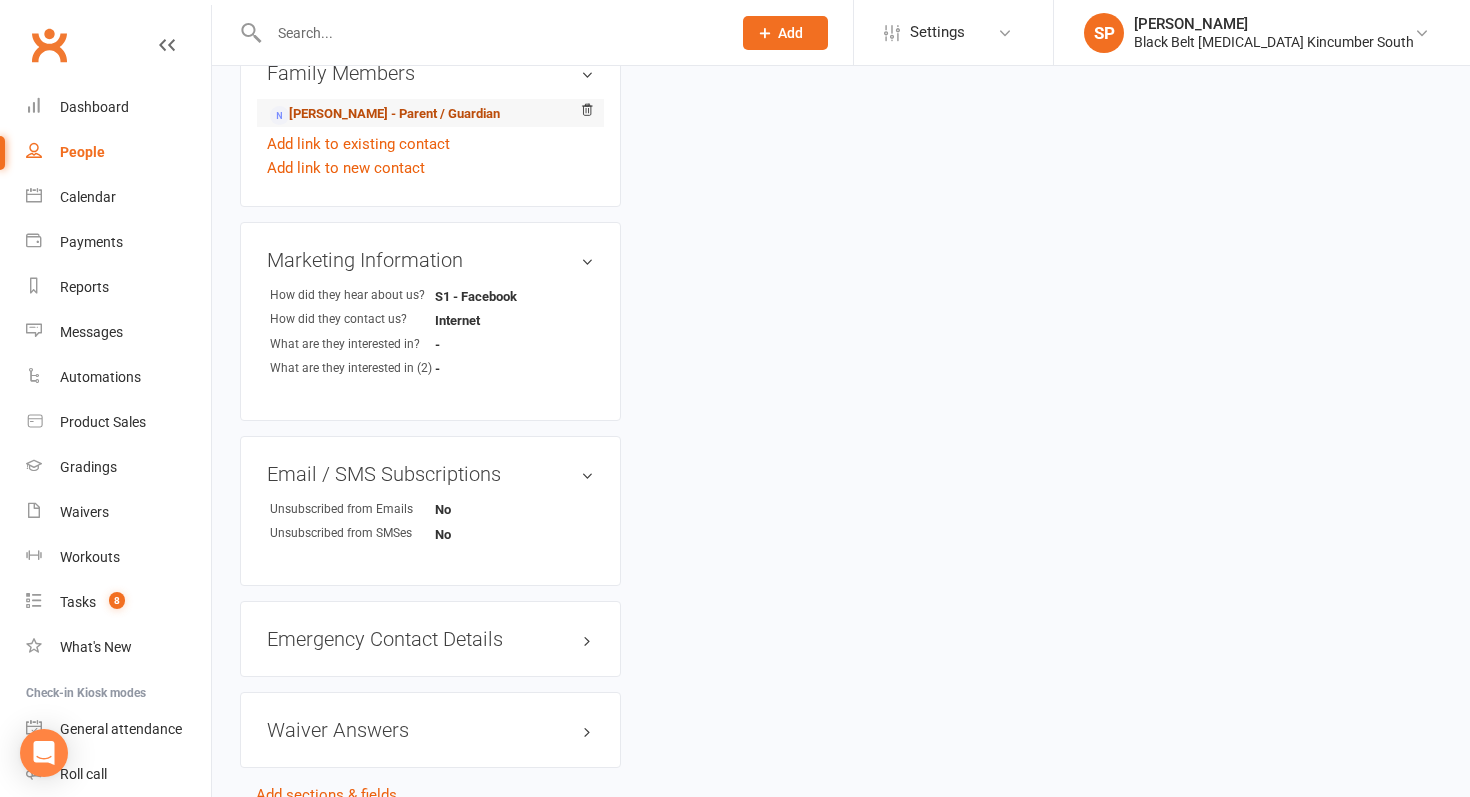click on "[PERSON_NAME] - Parent / Guardian" at bounding box center (385, 114) 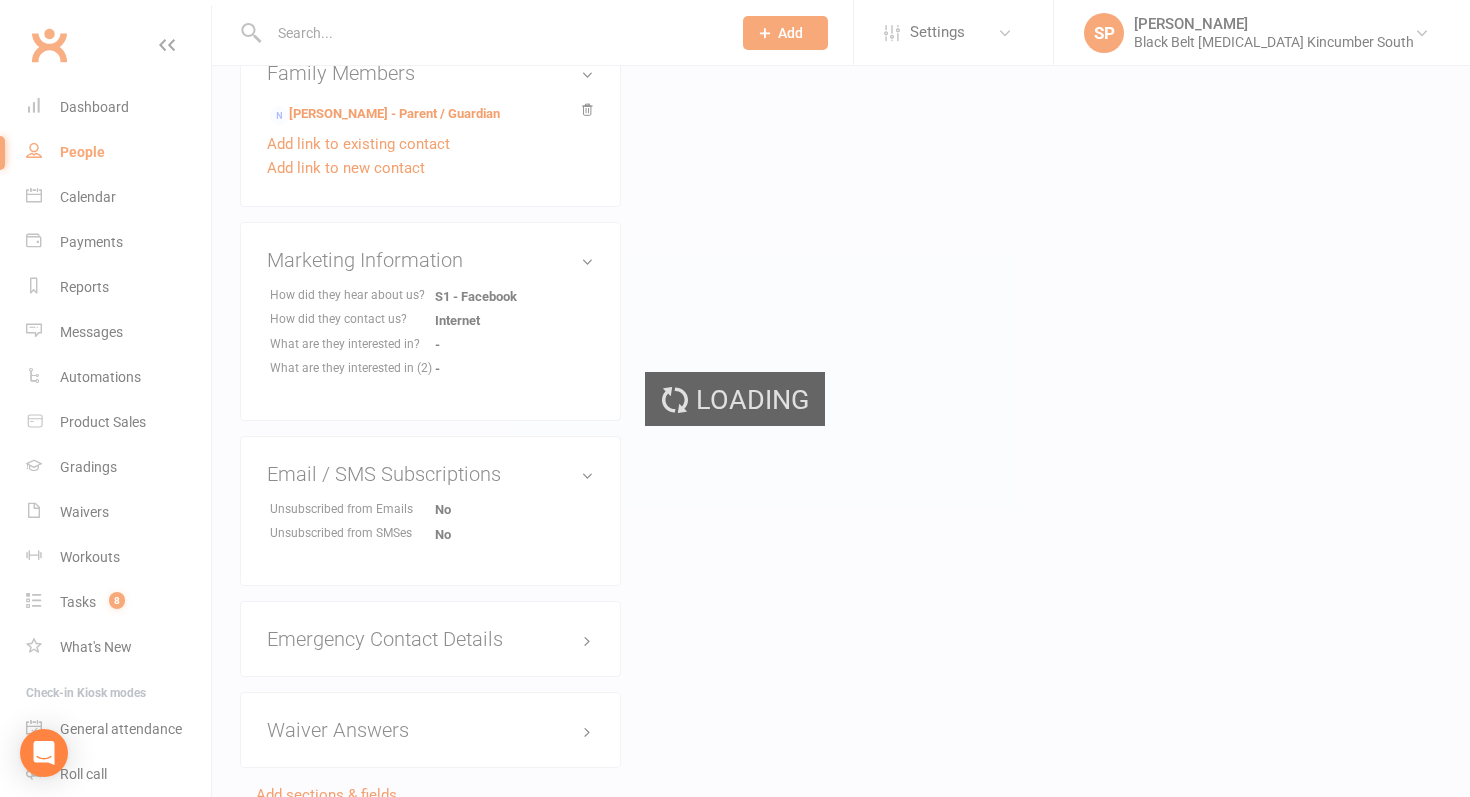 scroll, scrollTop: 0, scrollLeft: 0, axis: both 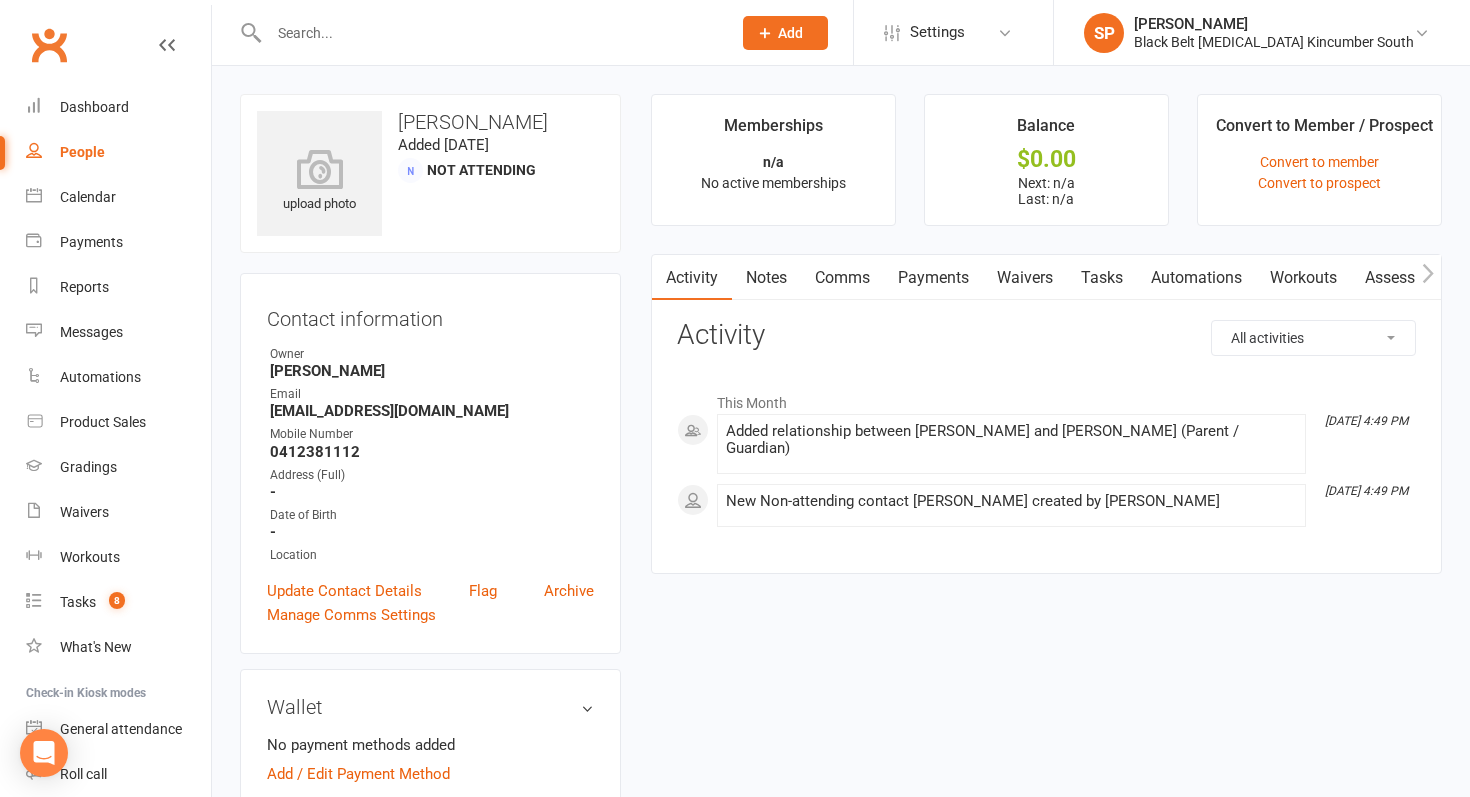 click on "Waivers" at bounding box center [1025, 278] 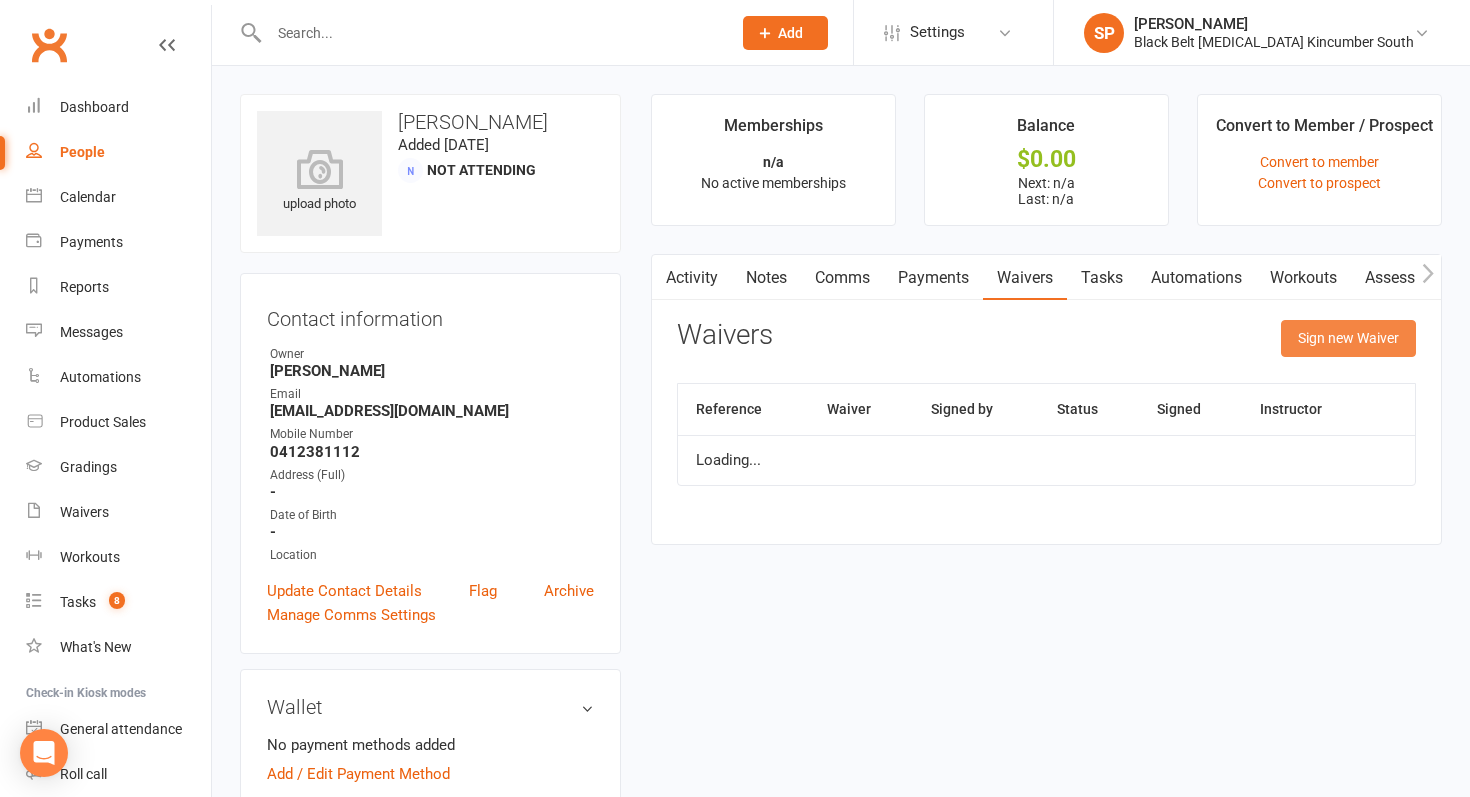 click on "Sign new Waiver" at bounding box center [1348, 338] 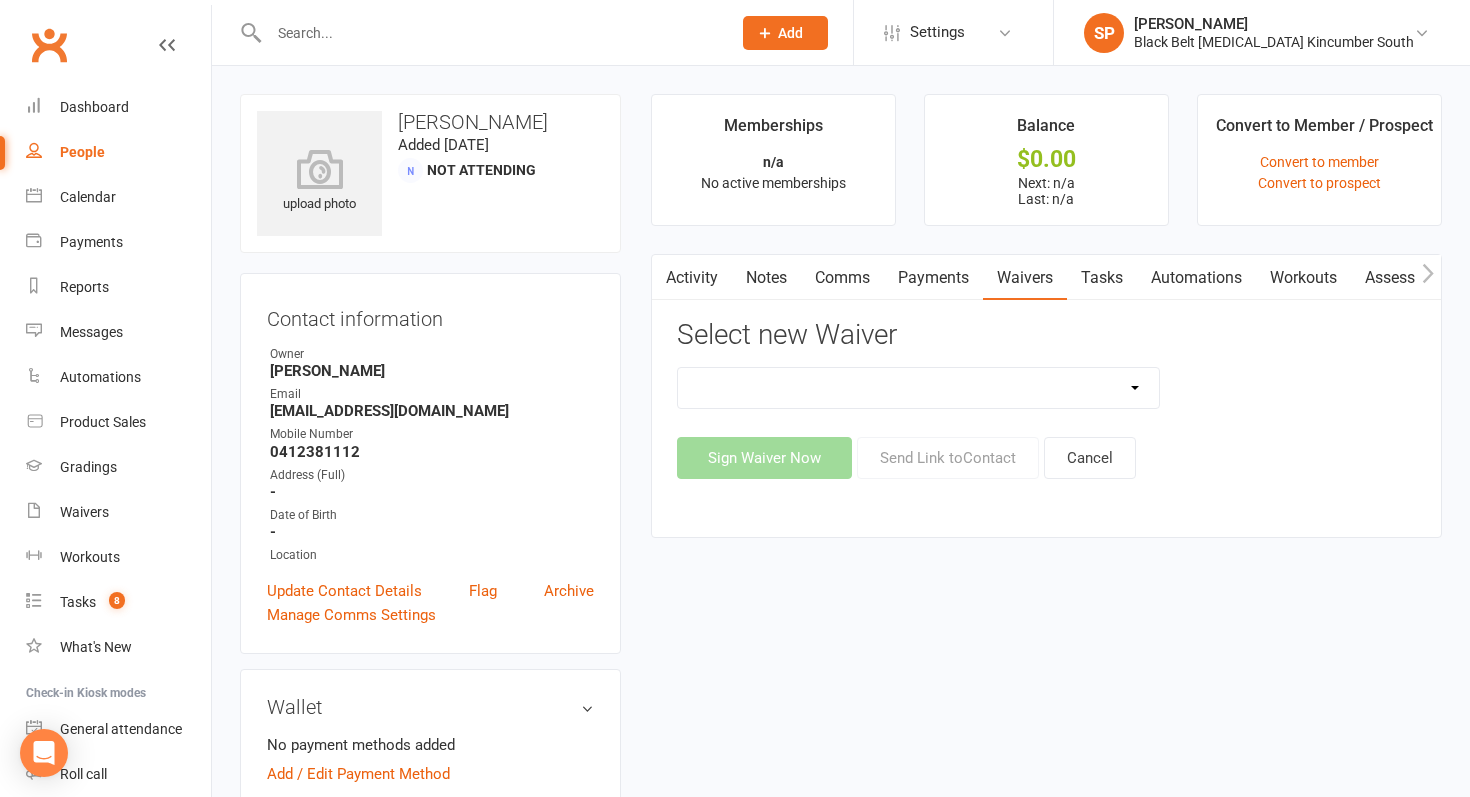 click on "Direct Debit Request Festival Enrolment Festival Trial Class Holiday Camp Waiver Party Sign In Personal Analysis Adult Personal Analysis Kickboxing Personal Analysis Young Person Student Enrolment Agreement" at bounding box center (918, 388) 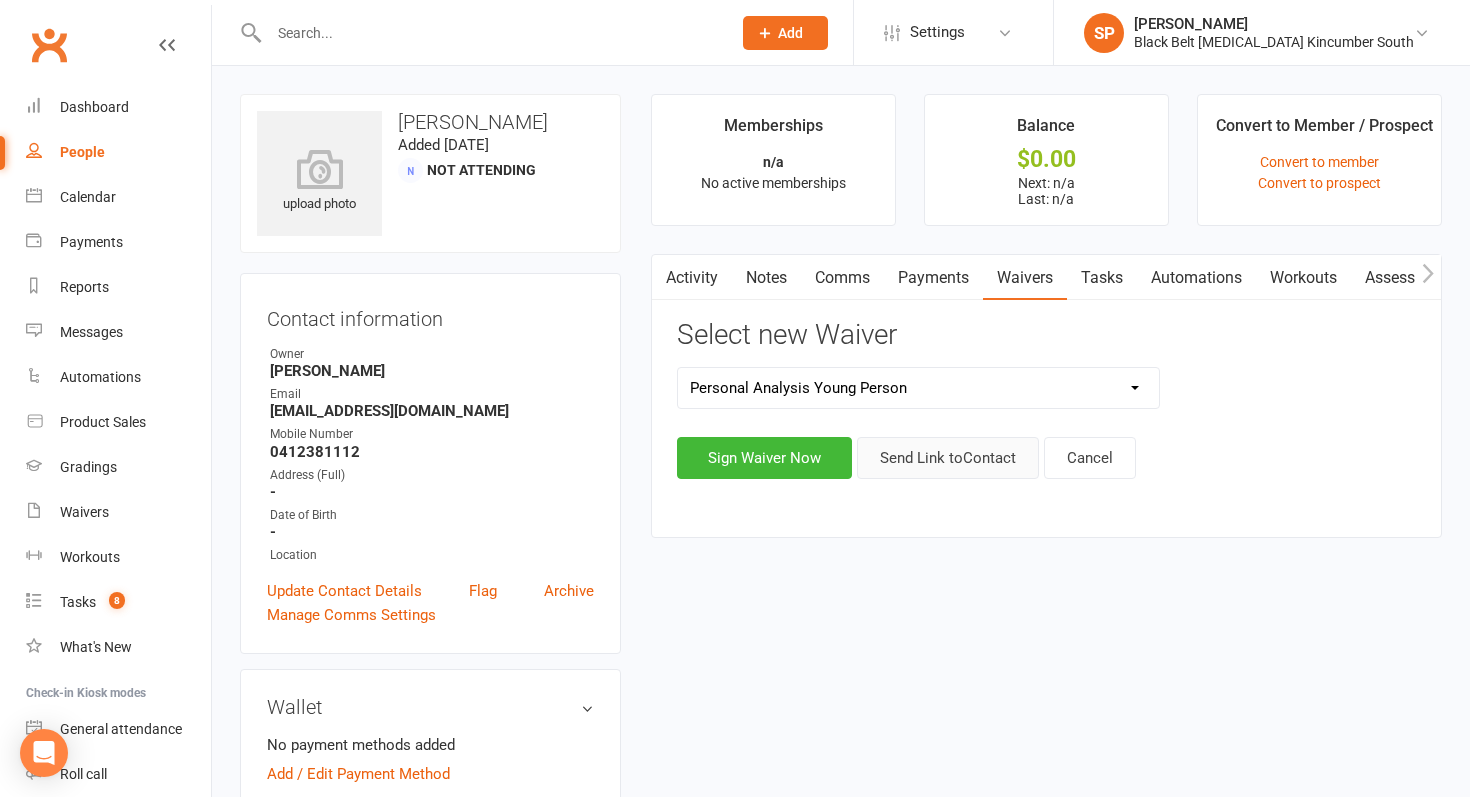 click on "Send Link to  Contact" at bounding box center [948, 458] 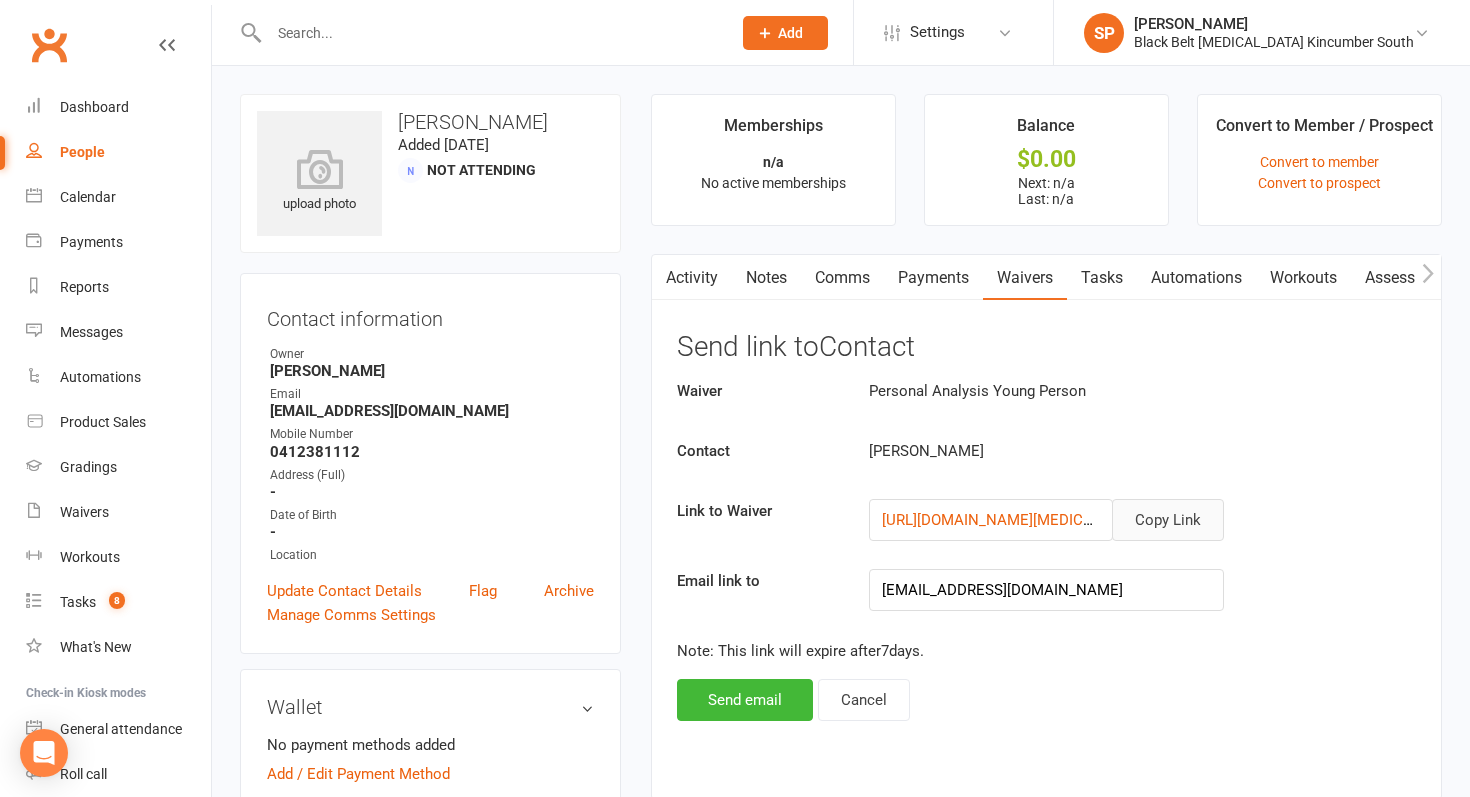 click on "Copy Link" at bounding box center [1168, 520] 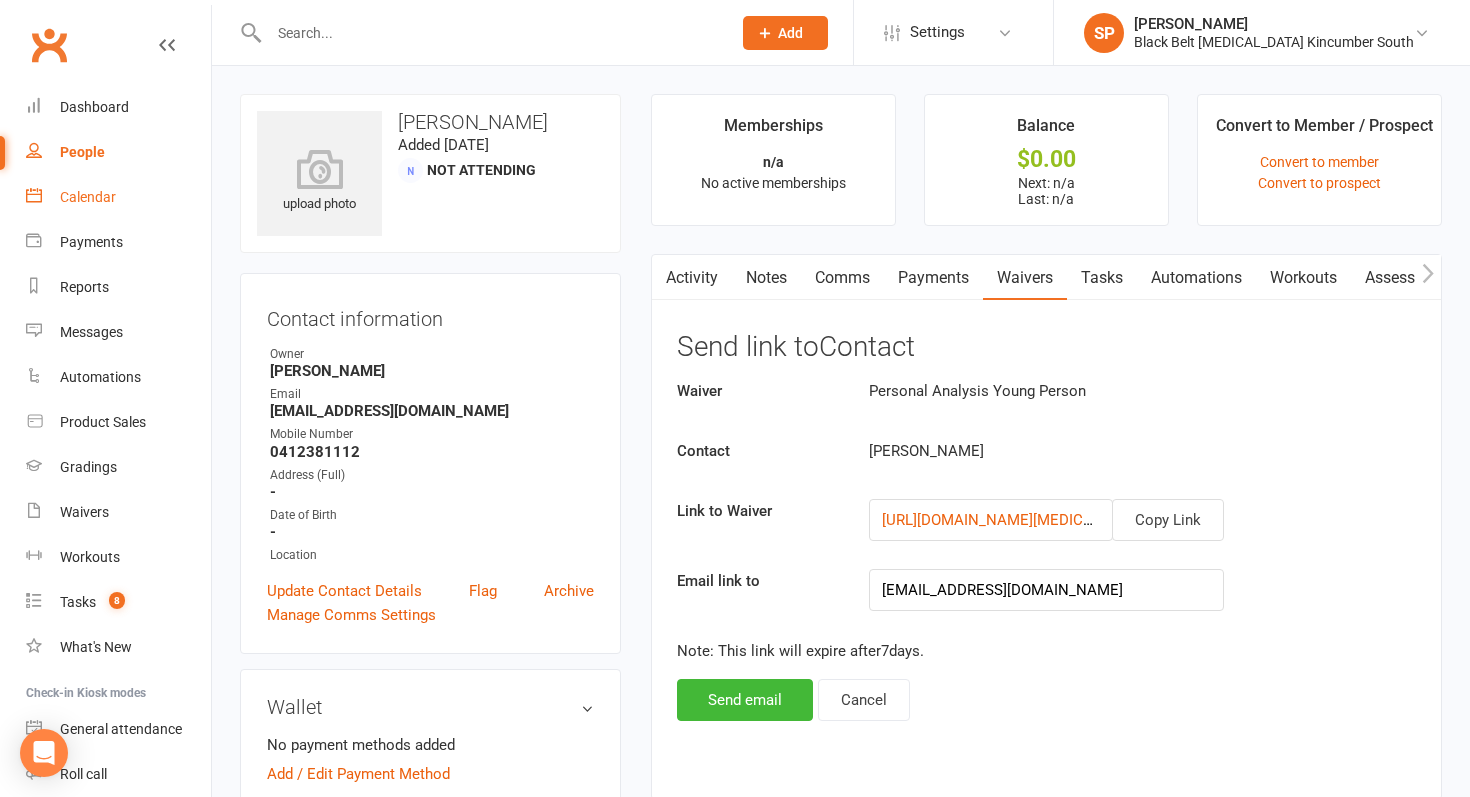 click on "Calendar" at bounding box center [88, 197] 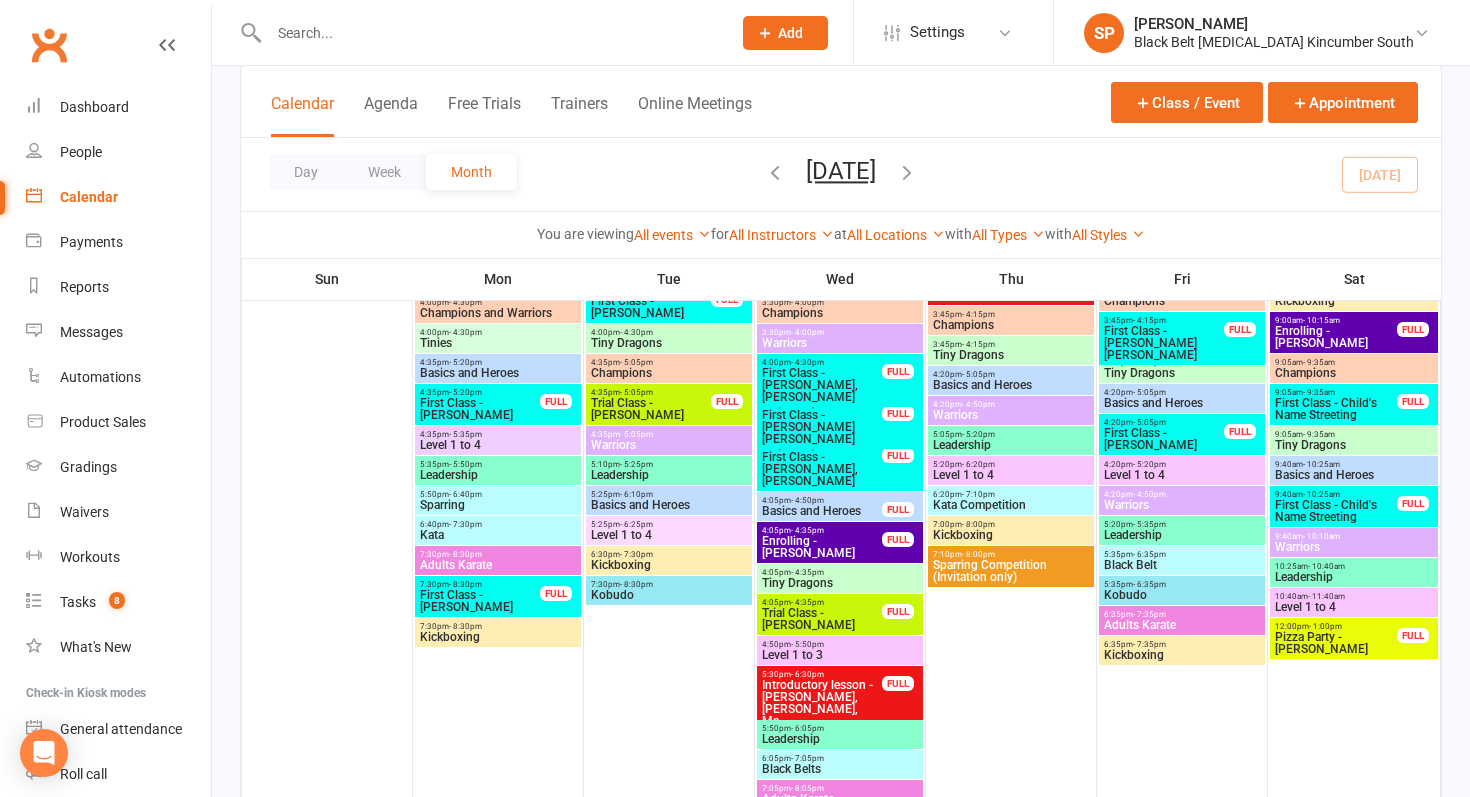 scroll, scrollTop: 728, scrollLeft: 0, axis: vertical 